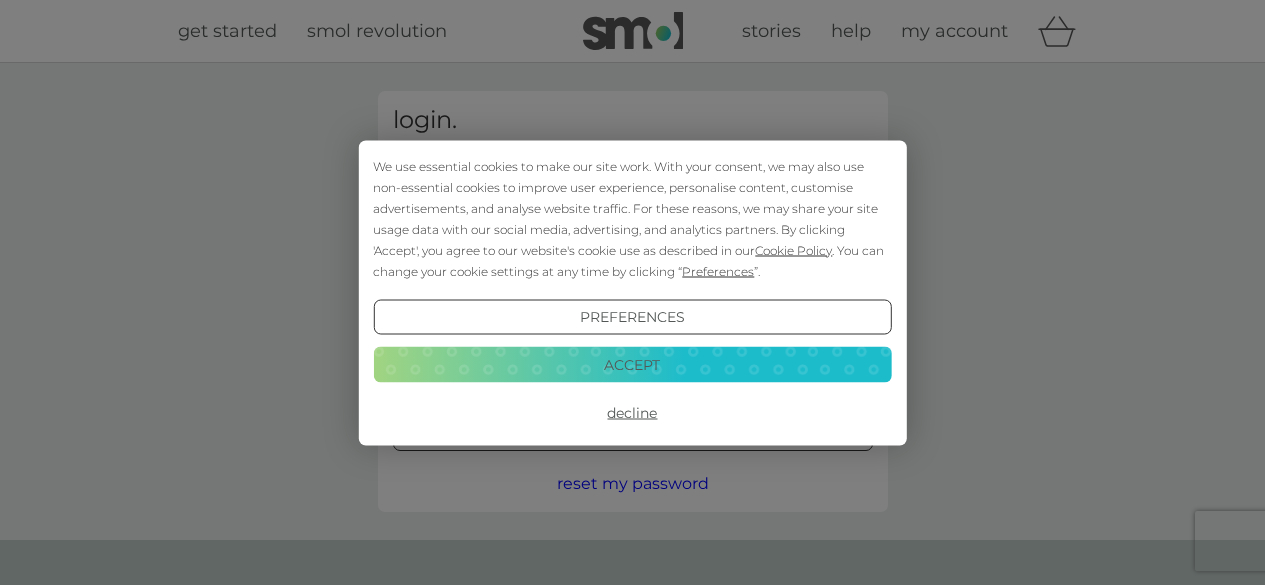 scroll, scrollTop: 0, scrollLeft: 0, axis: both 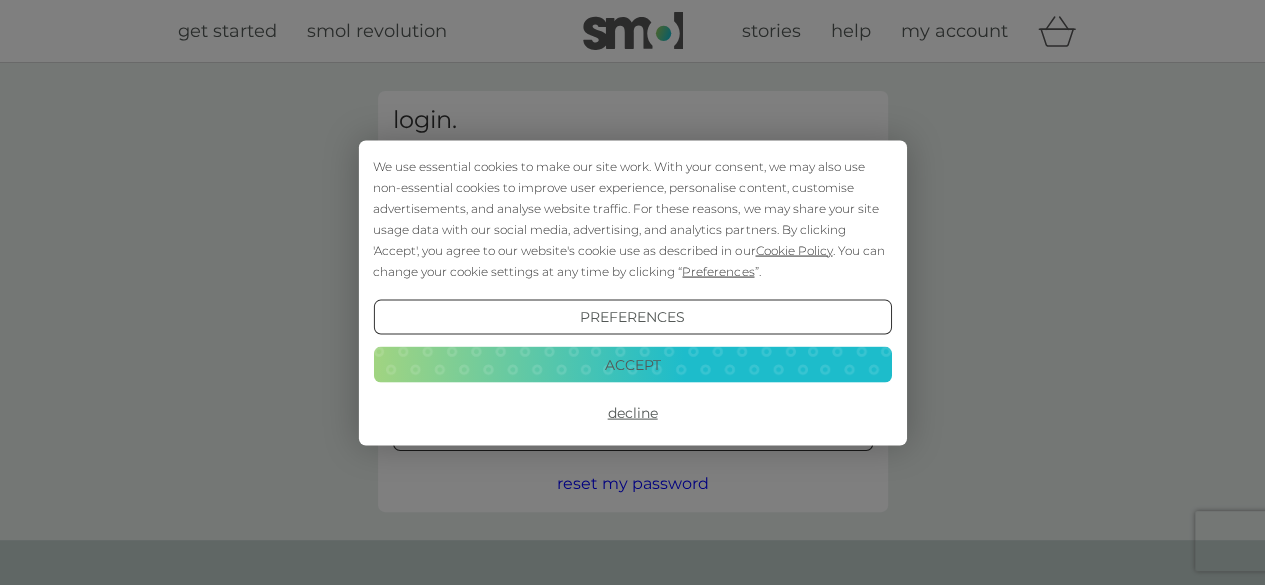 click on "Decline" at bounding box center (632, 413) 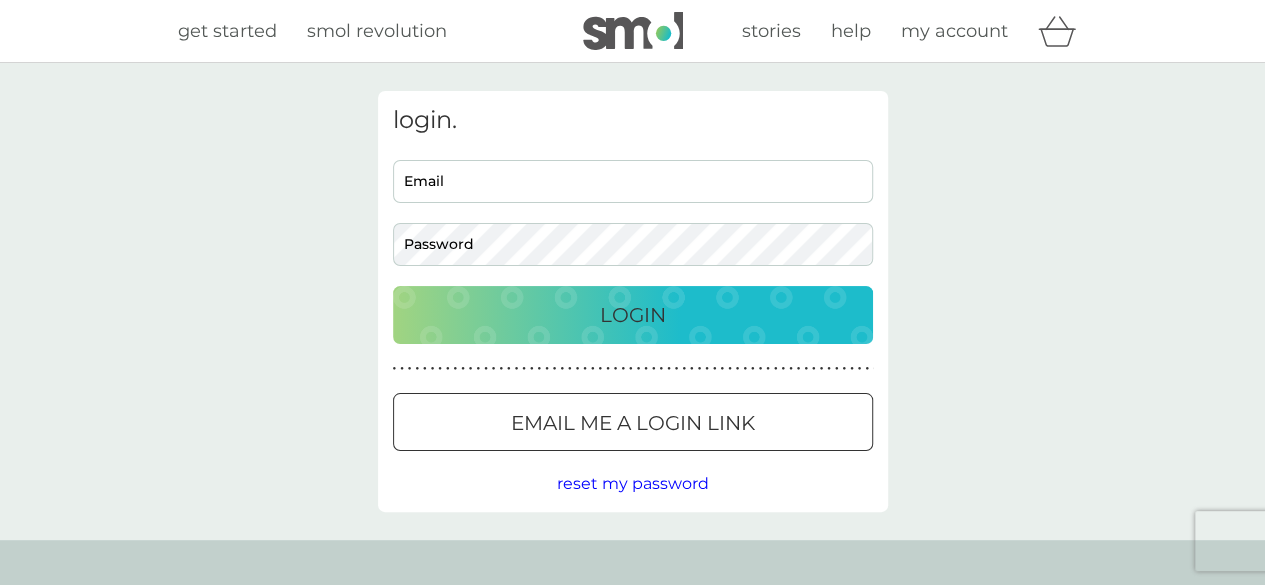 click on "Email" at bounding box center [633, 181] 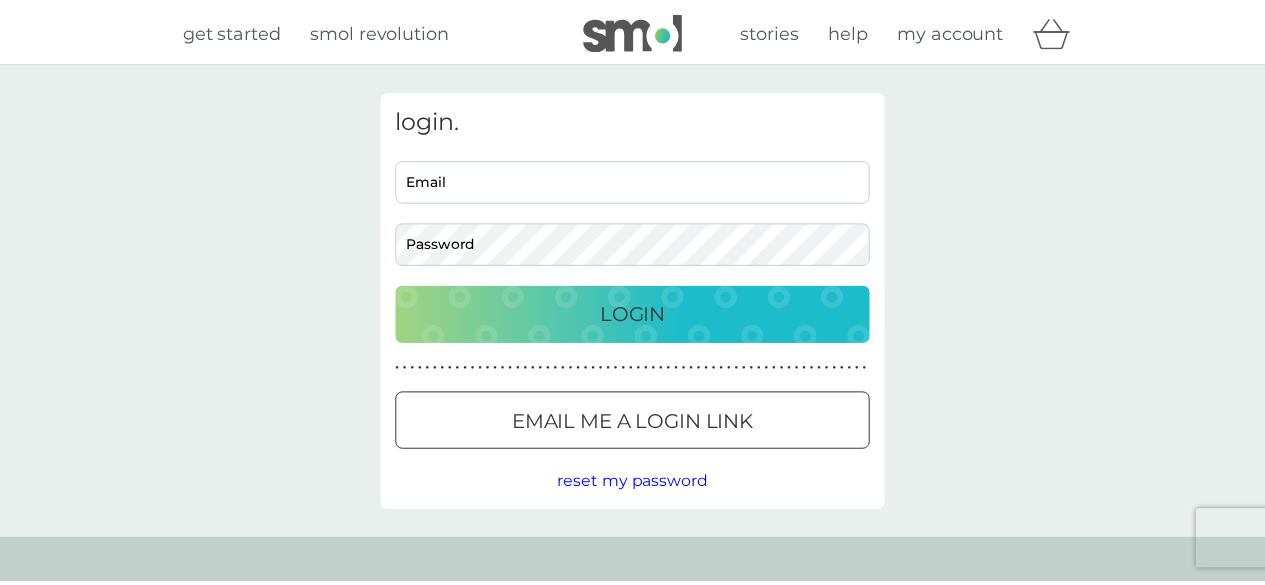 scroll, scrollTop: 0, scrollLeft: 0, axis: both 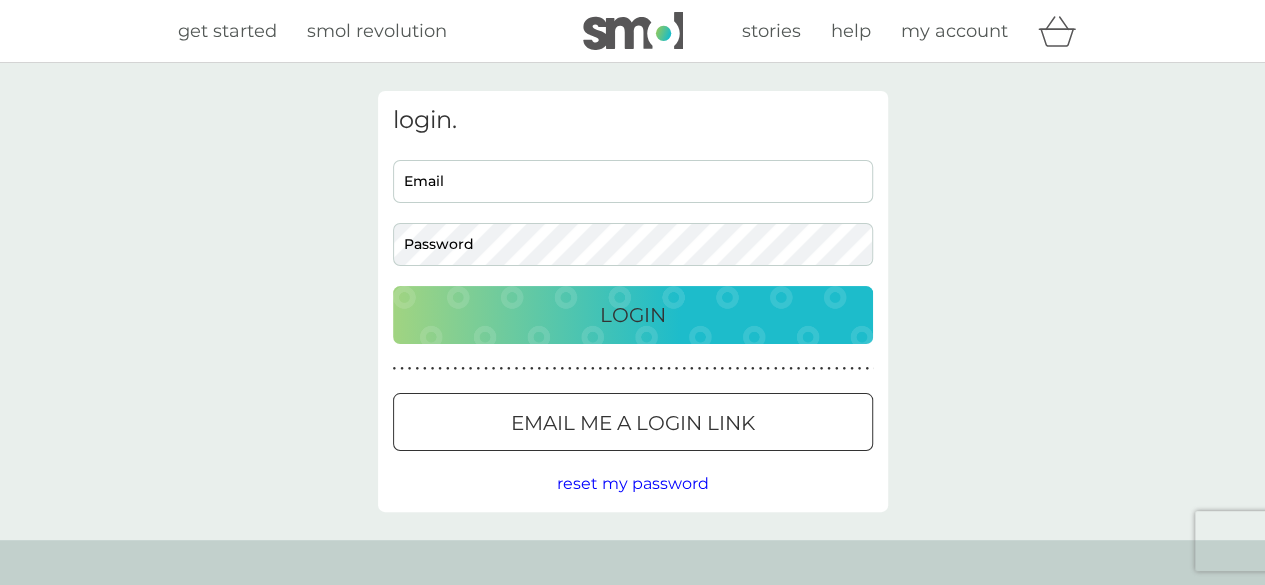 click on "Email" at bounding box center [633, 181] 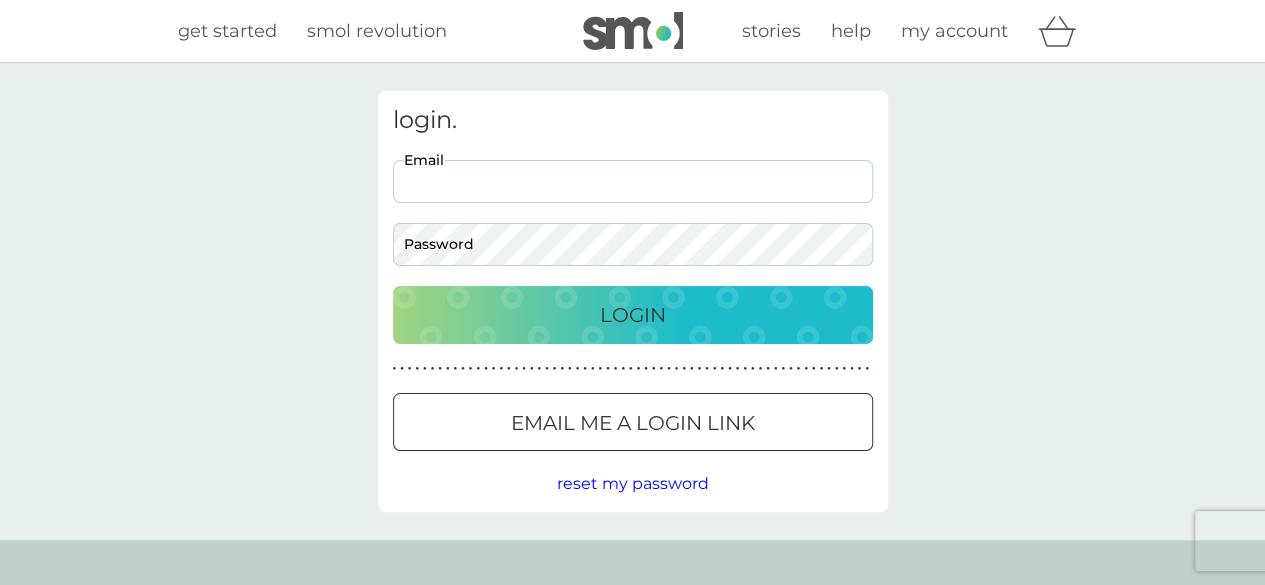 scroll, scrollTop: 0, scrollLeft: 0, axis: both 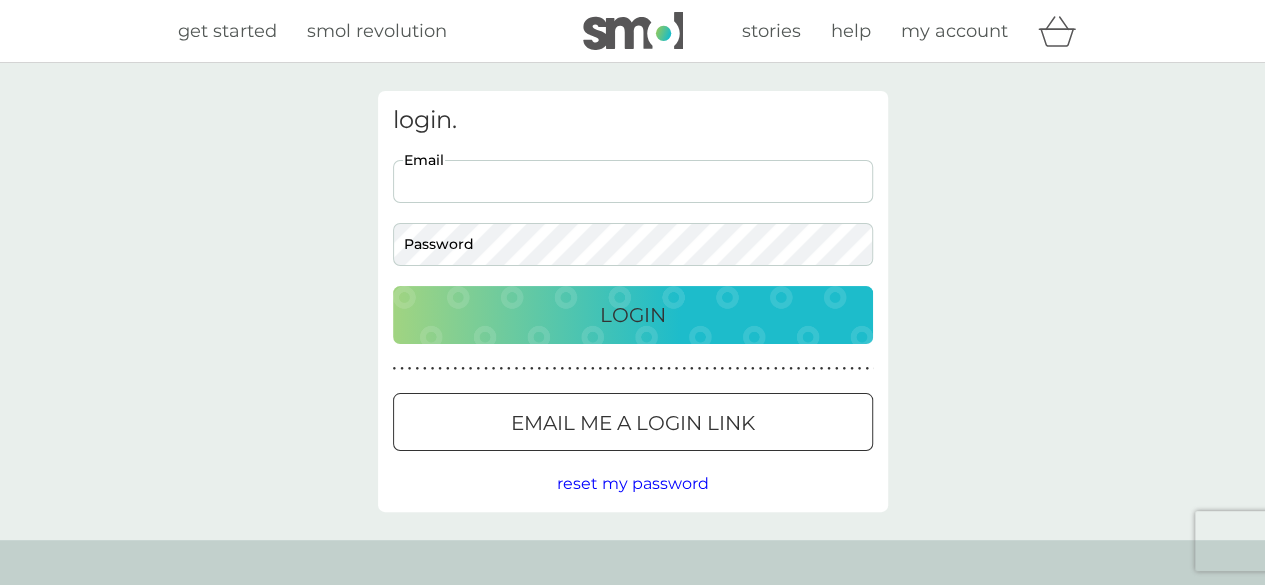 click on "Email" at bounding box center (633, 181) 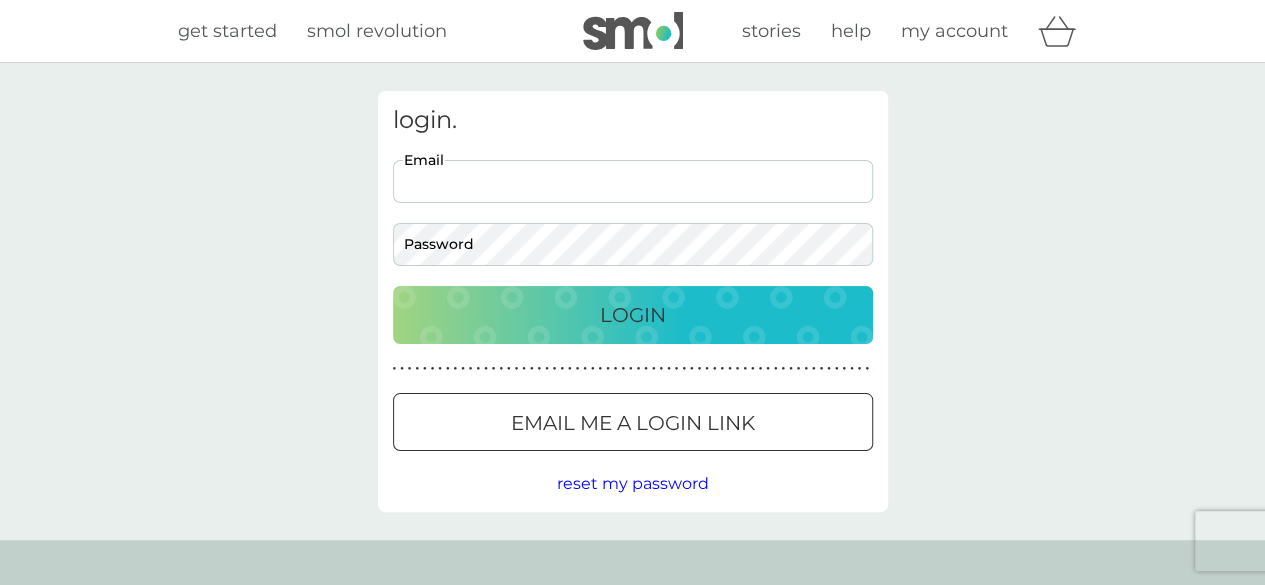 type on "laura.wood@midas-sports.com" 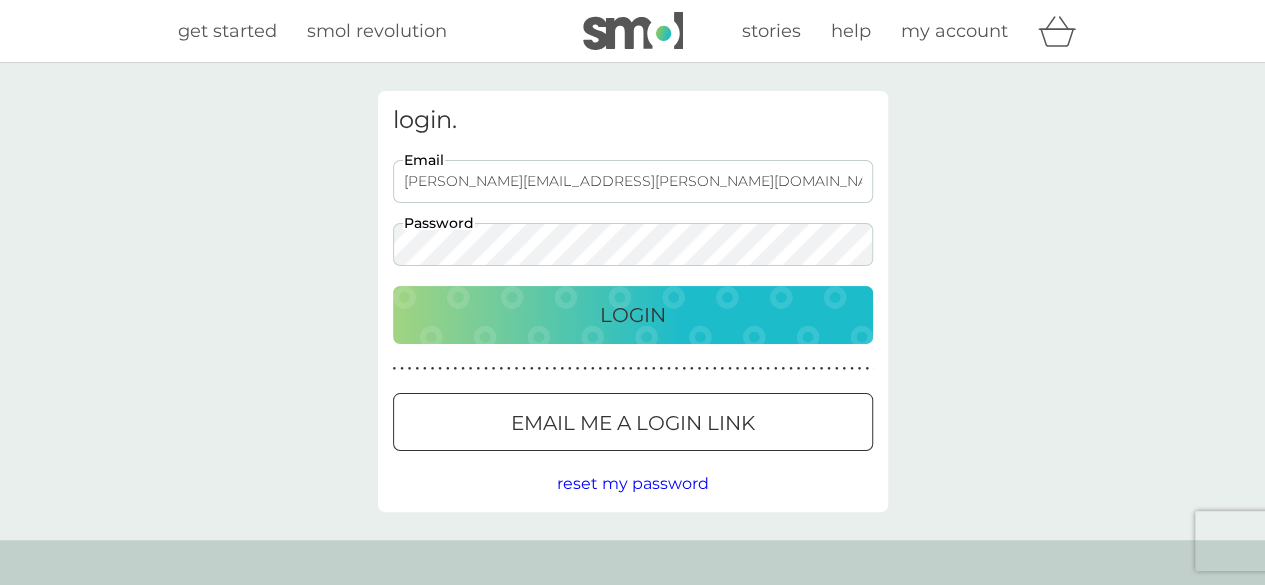 click on "Login" at bounding box center [633, 315] 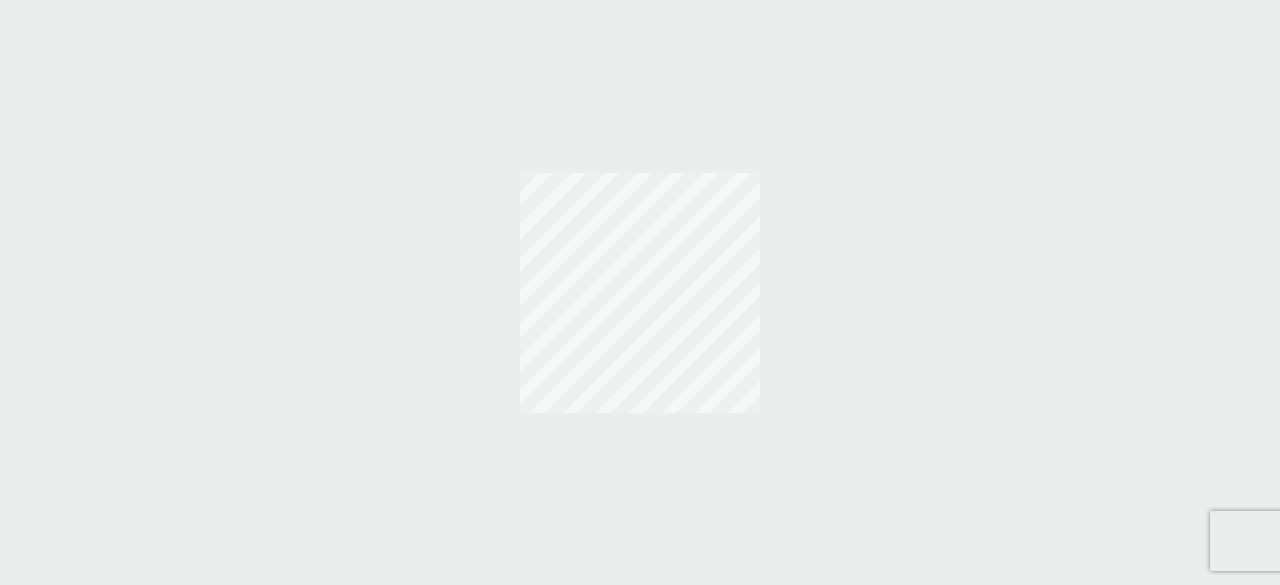 scroll, scrollTop: 0, scrollLeft: 0, axis: both 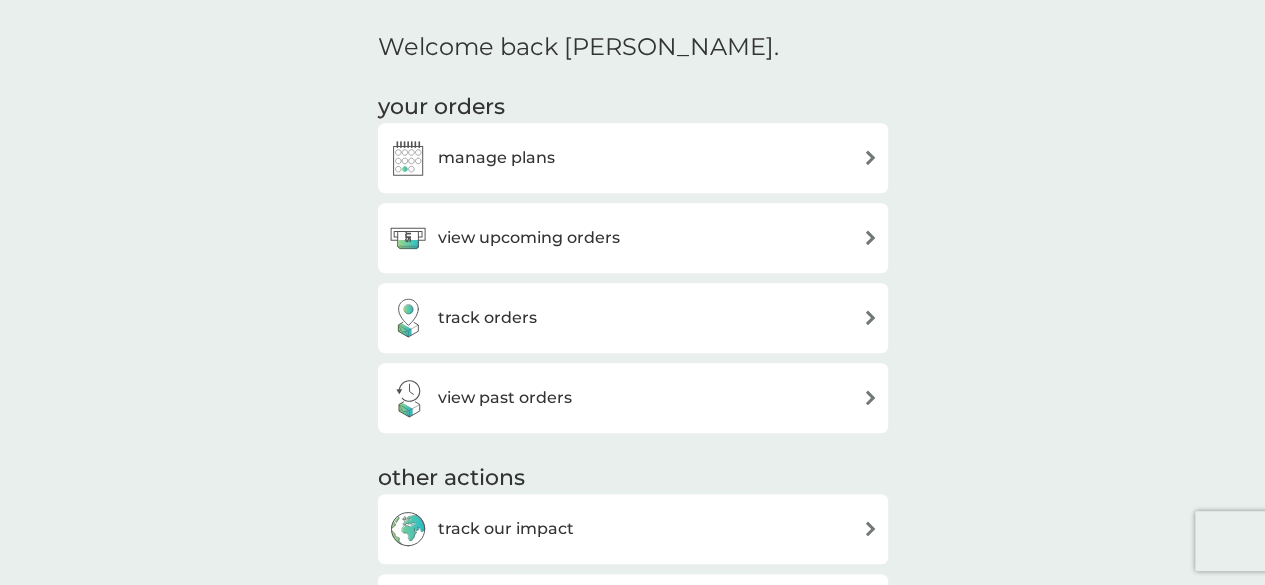 click on "manage plans" at bounding box center (633, 158) 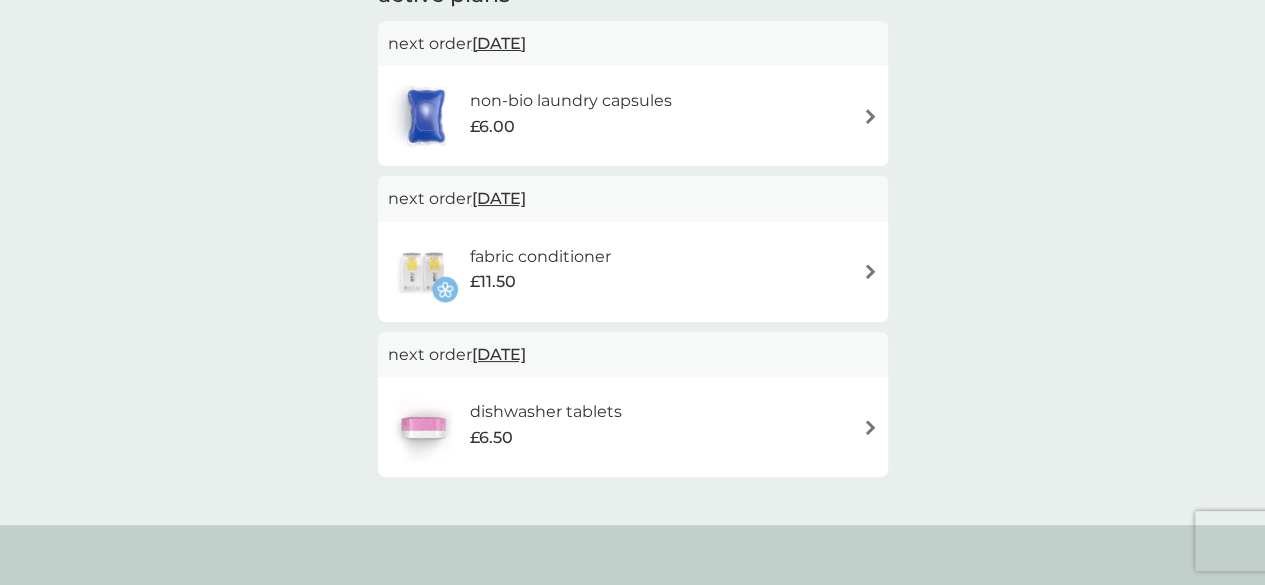 scroll, scrollTop: 173, scrollLeft: 0, axis: vertical 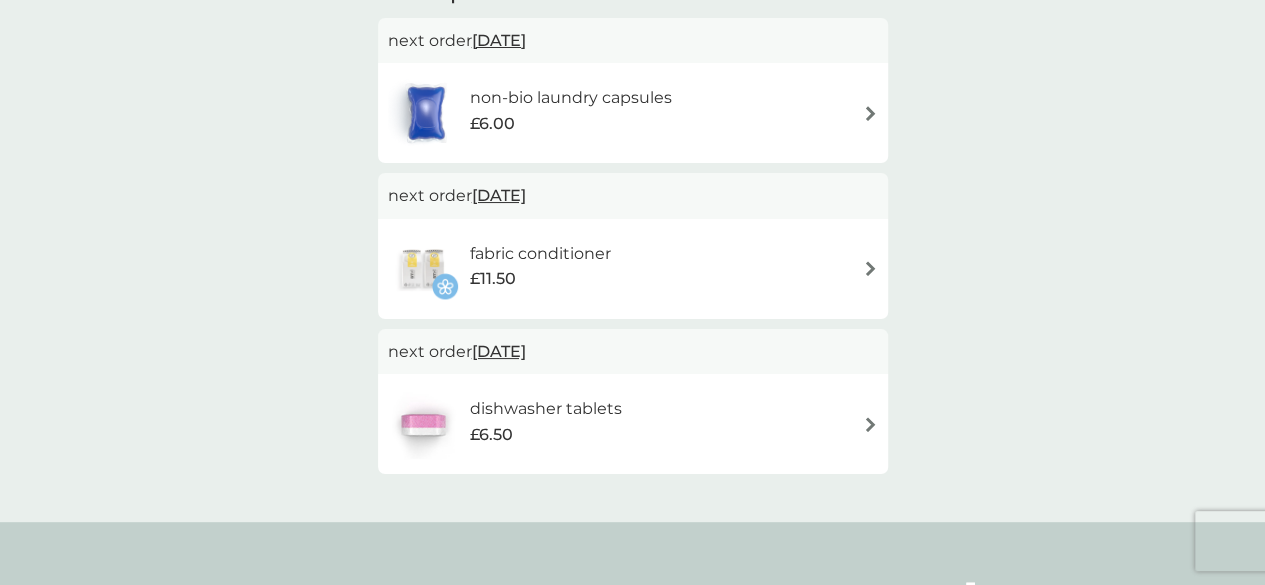 click at bounding box center [870, 268] 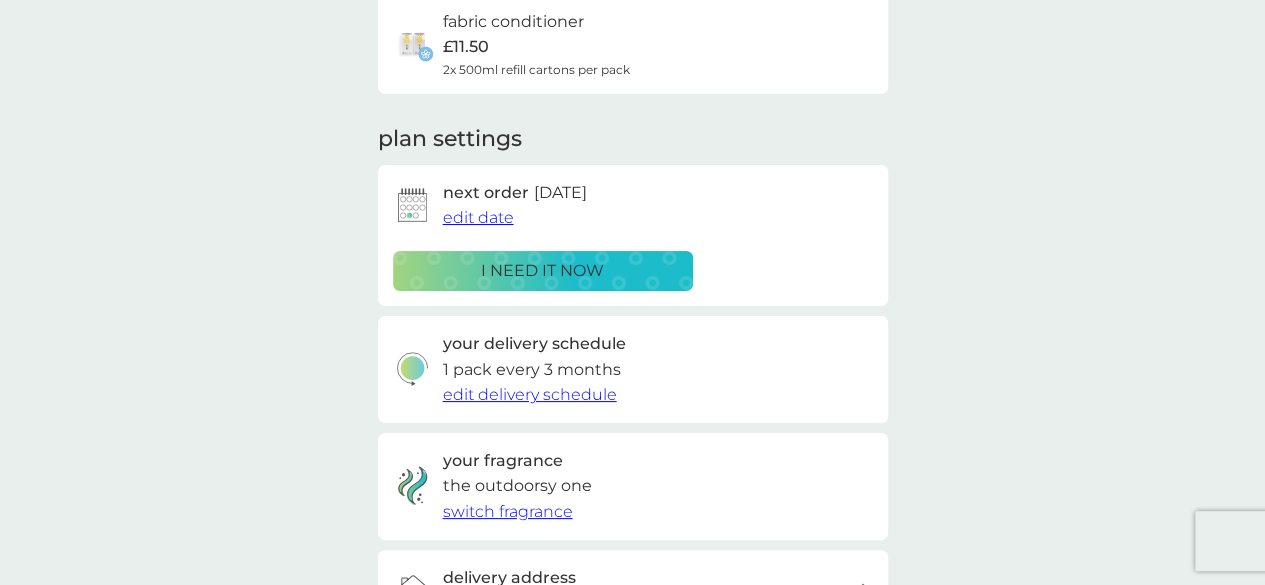 scroll, scrollTop: 0, scrollLeft: 0, axis: both 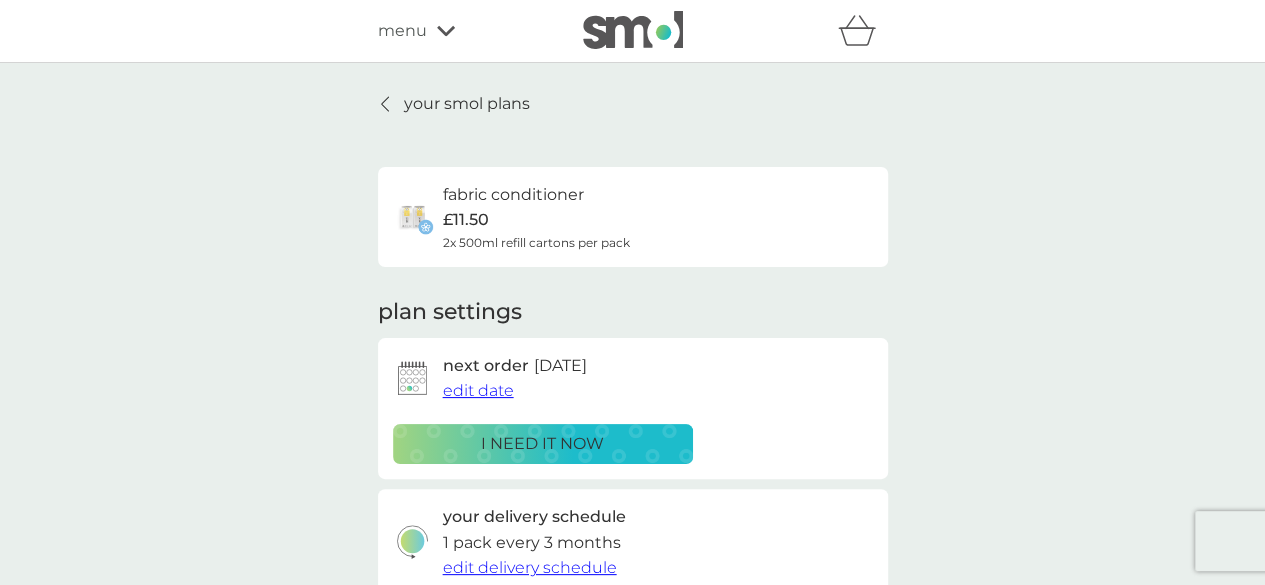 click on "i need it now" at bounding box center [542, 444] 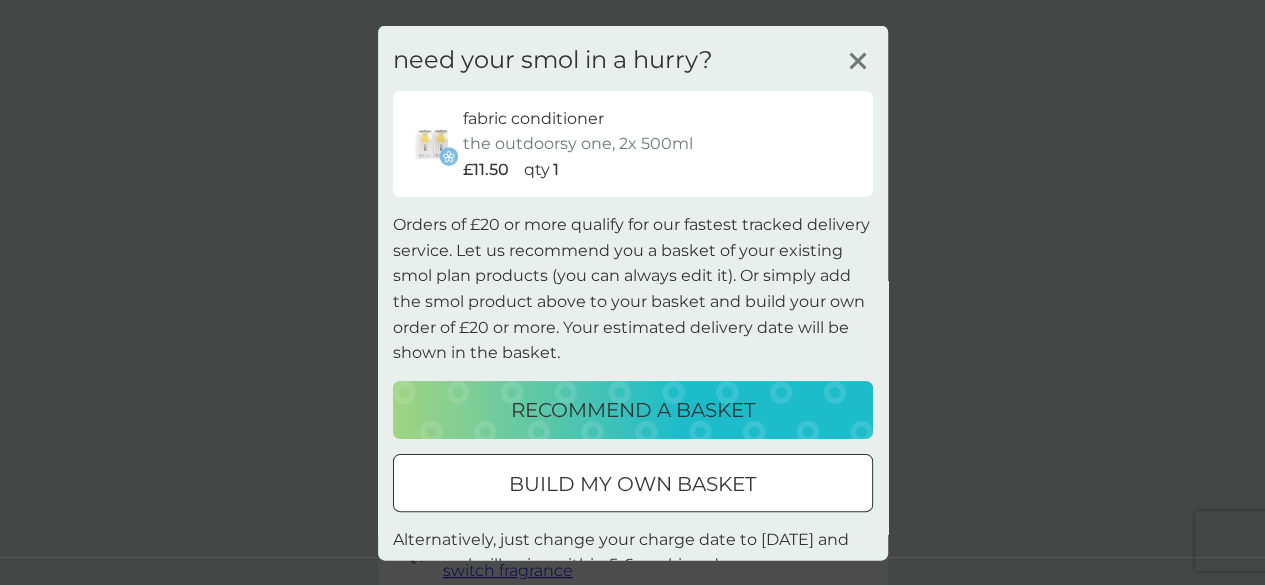 scroll, scrollTop: 127, scrollLeft: 0, axis: vertical 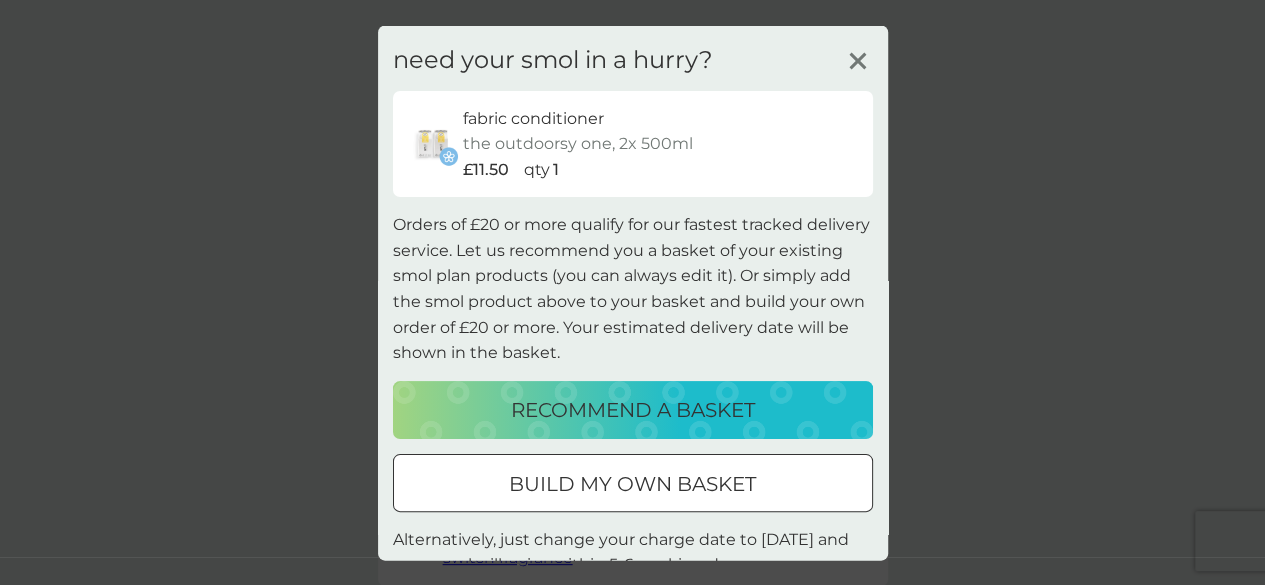 click on "recommend a basket" at bounding box center (633, 409) 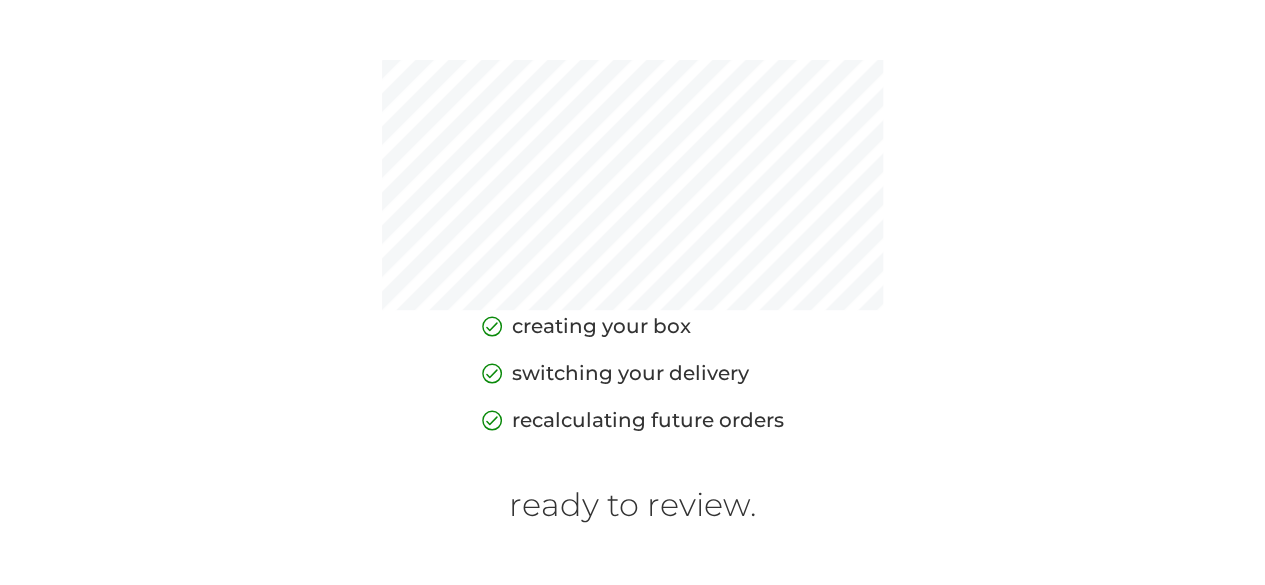 scroll, scrollTop: 398, scrollLeft: 0, axis: vertical 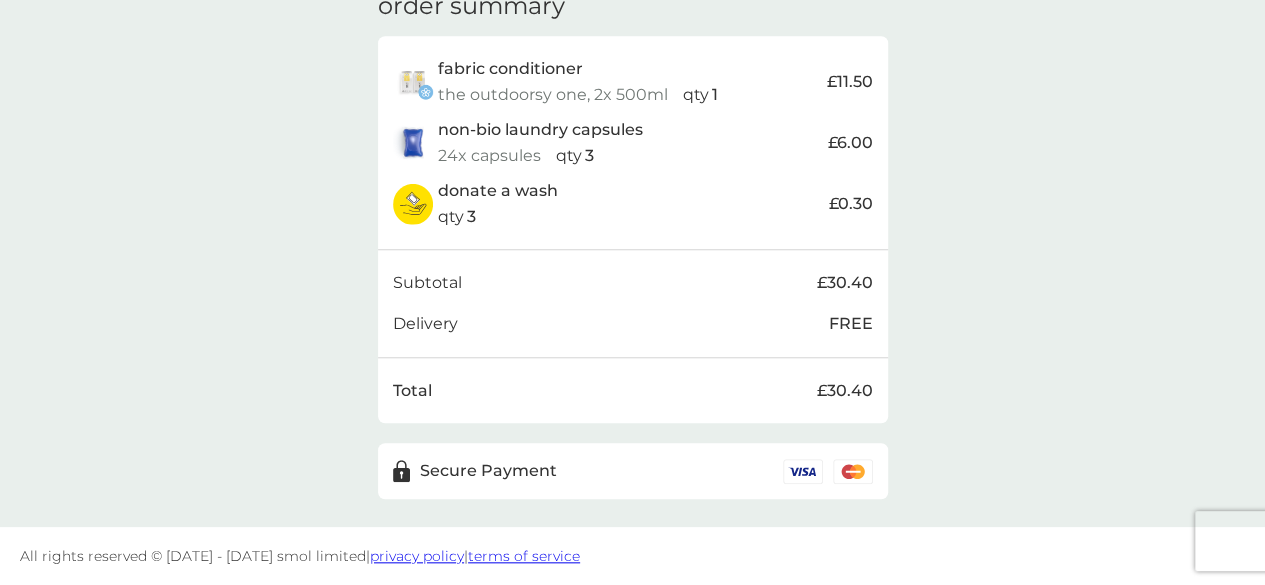 click on "Secure Payment" at bounding box center (488, 471) 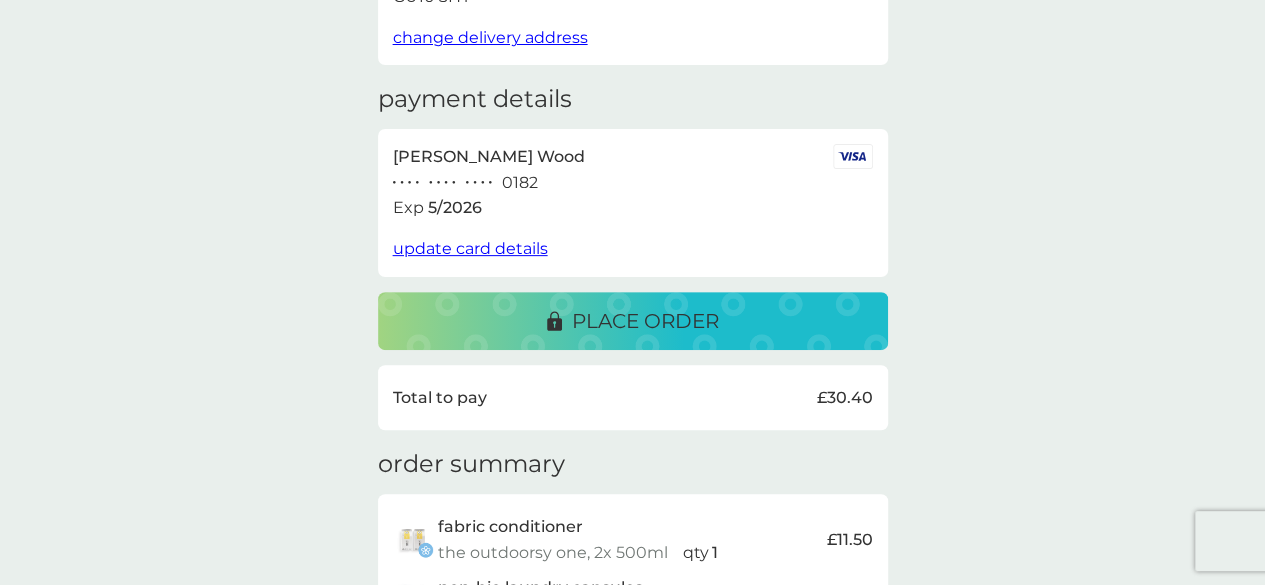 scroll, scrollTop: 266, scrollLeft: 0, axis: vertical 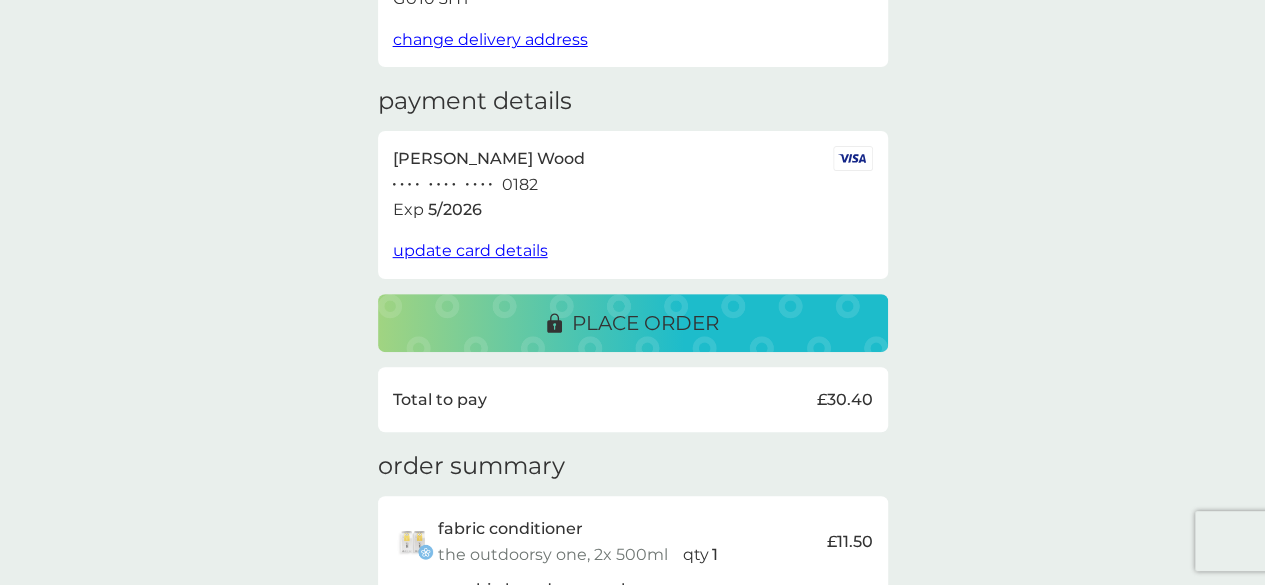click on "place order" at bounding box center [645, 323] 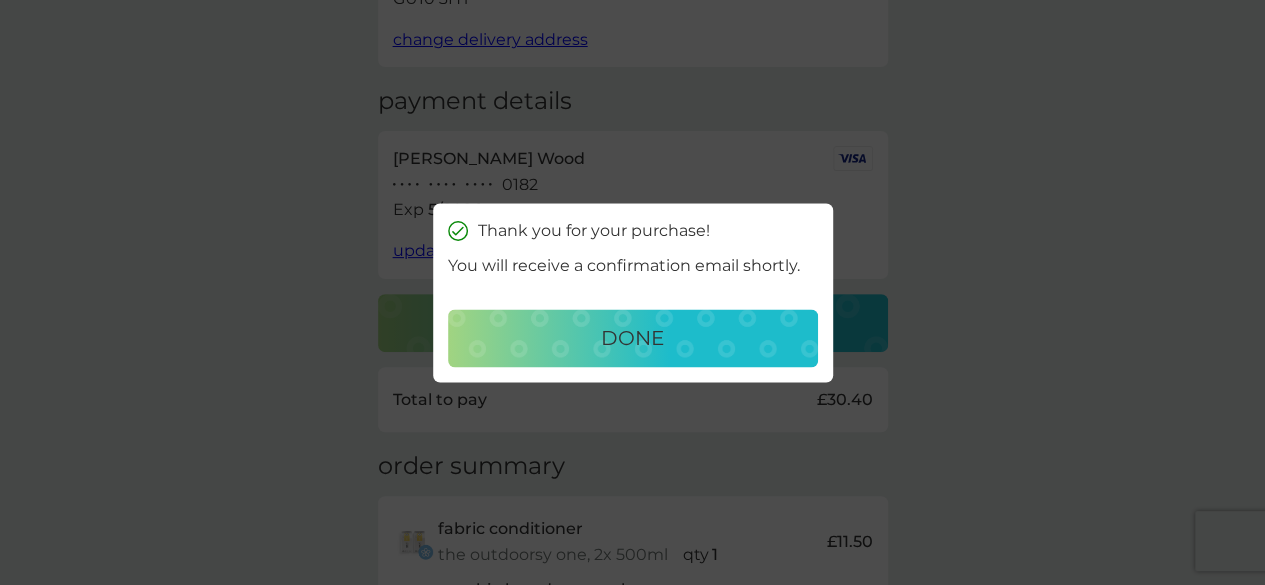 click on "done" at bounding box center [632, 338] 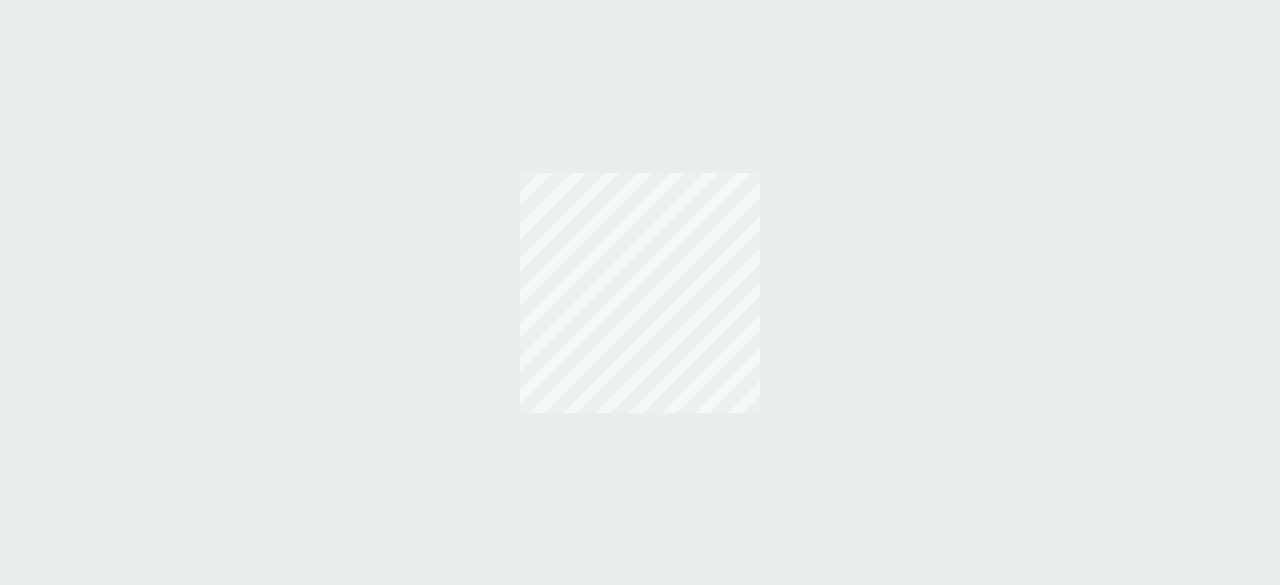 scroll, scrollTop: 0, scrollLeft: 0, axis: both 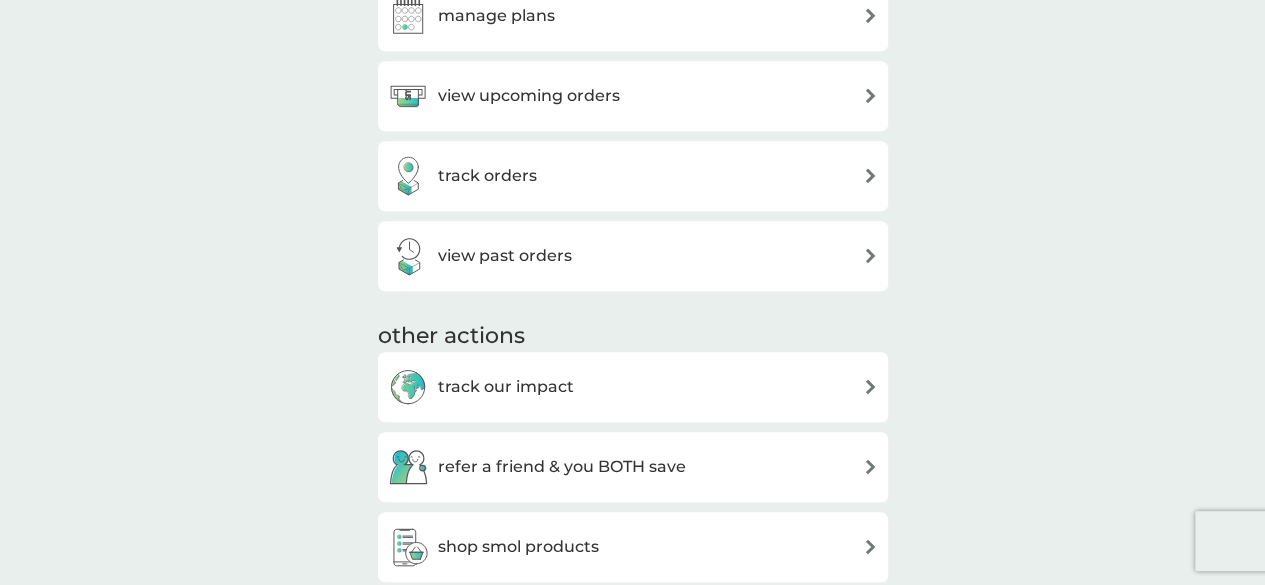 click at bounding box center [870, 95] 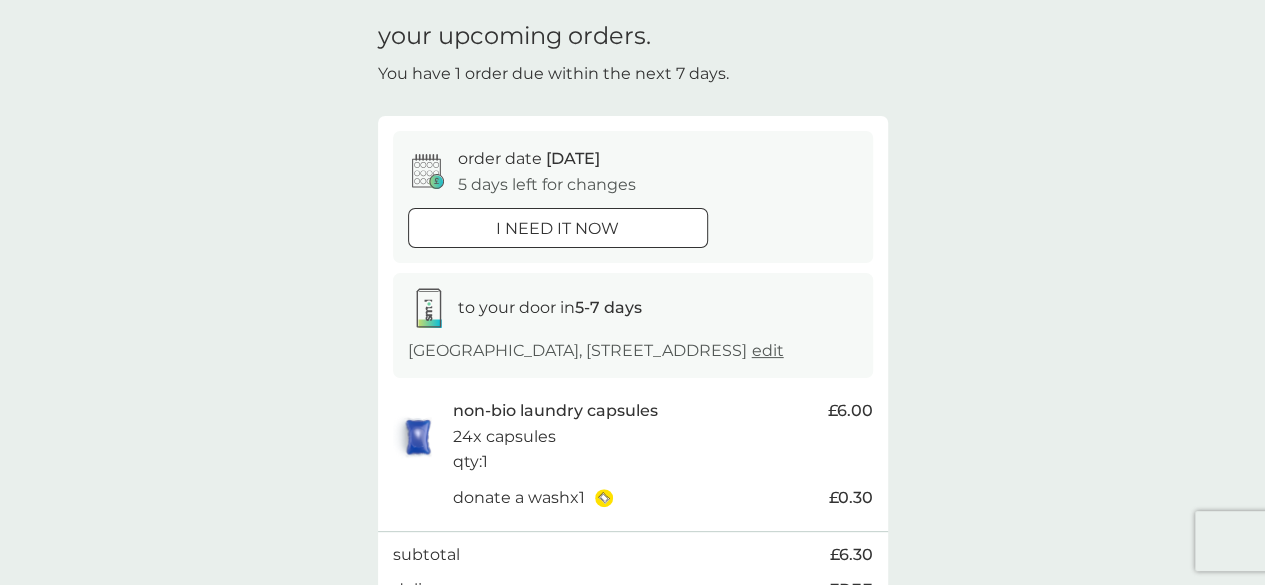 scroll, scrollTop: 0, scrollLeft: 0, axis: both 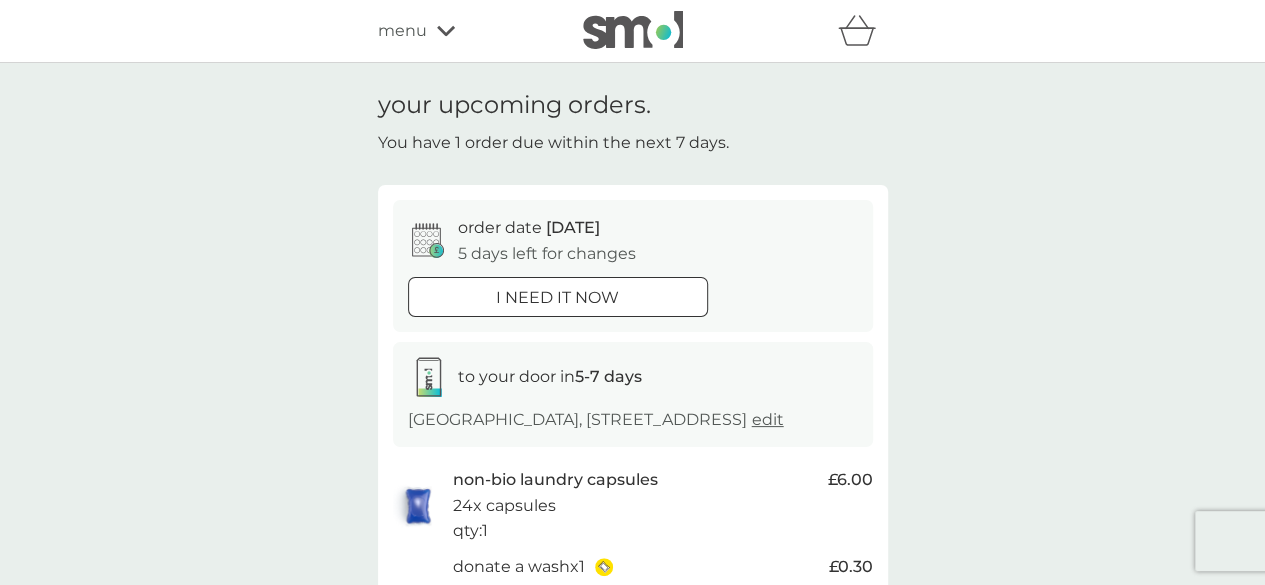 click on "menu" at bounding box center [463, 31] 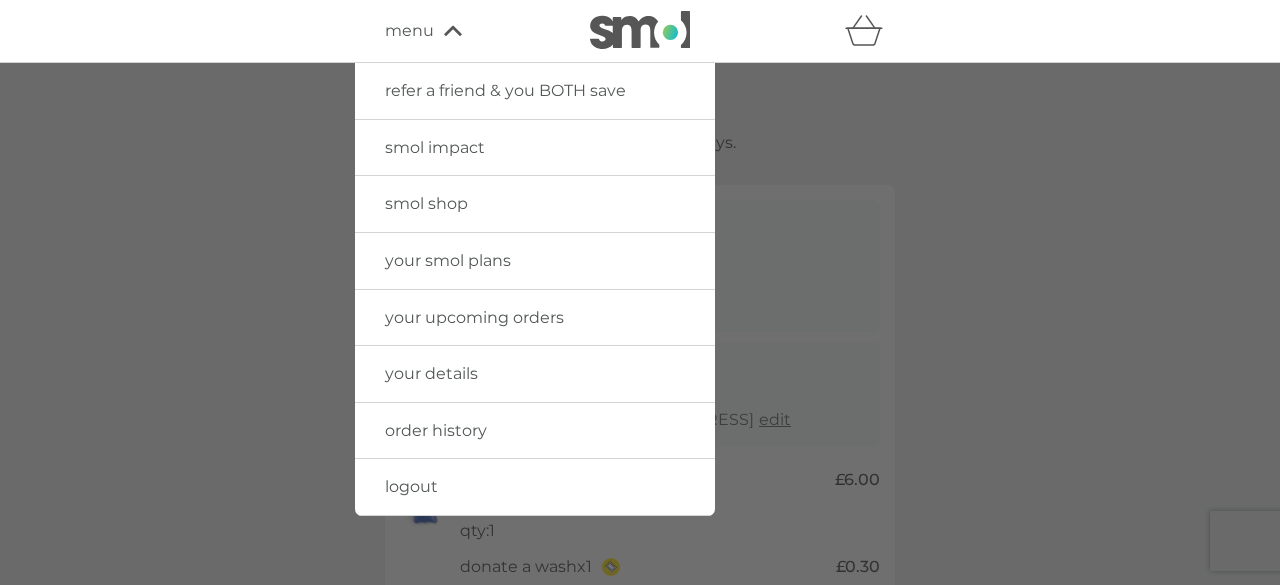 click on "your smol plans" at bounding box center [448, 260] 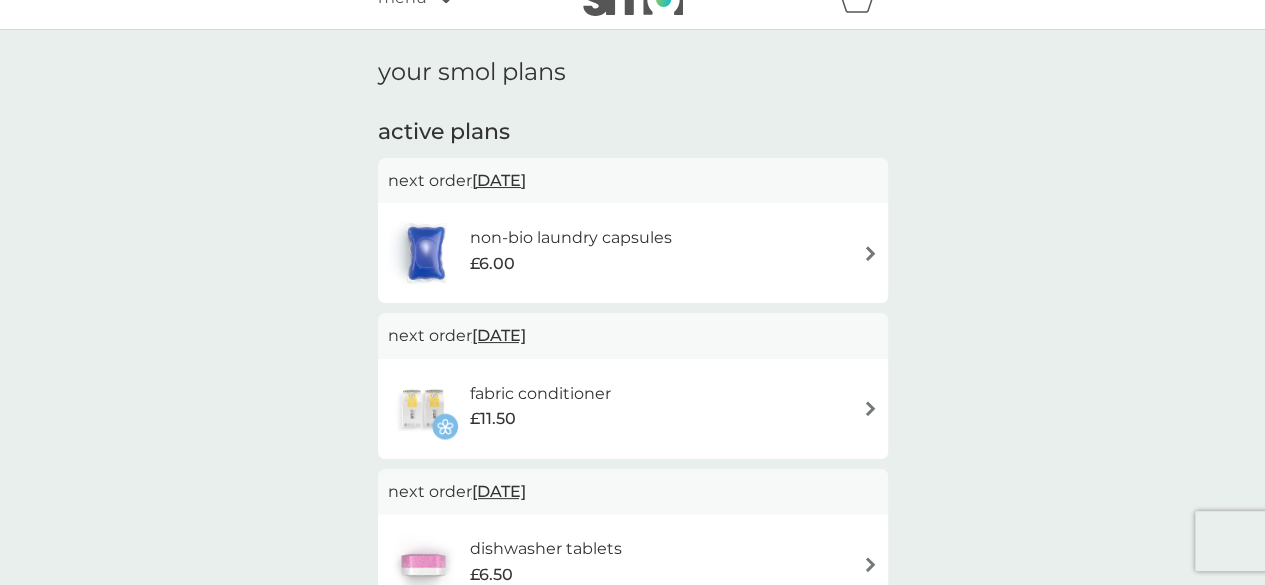 scroll, scrollTop: 0, scrollLeft: 0, axis: both 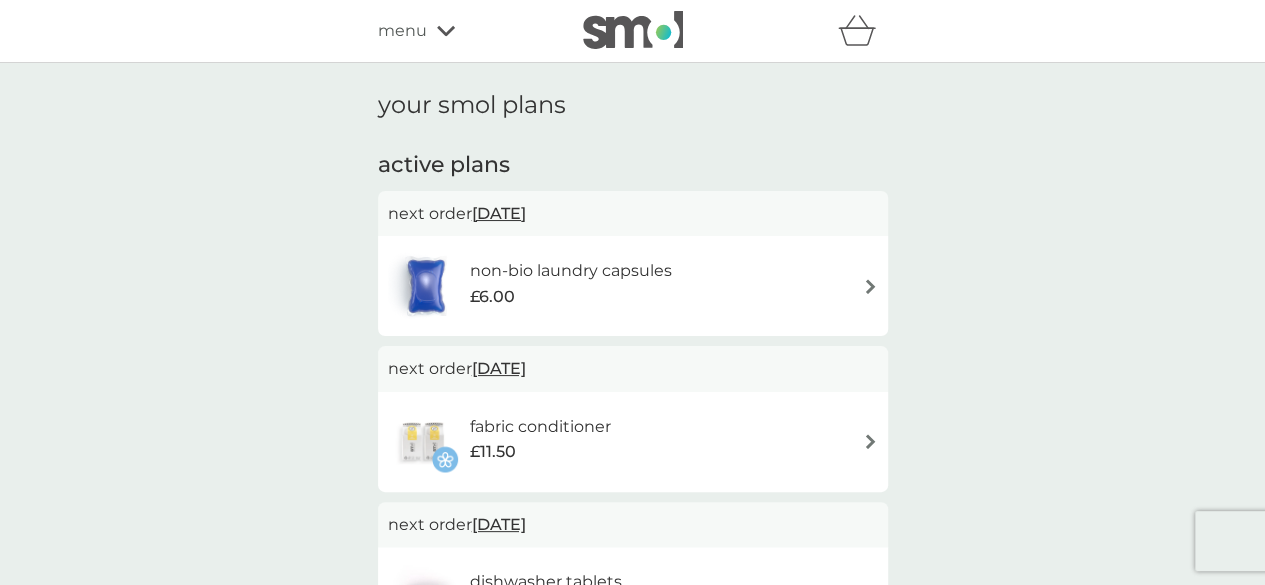 click on "menu" at bounding box center [463, 31] 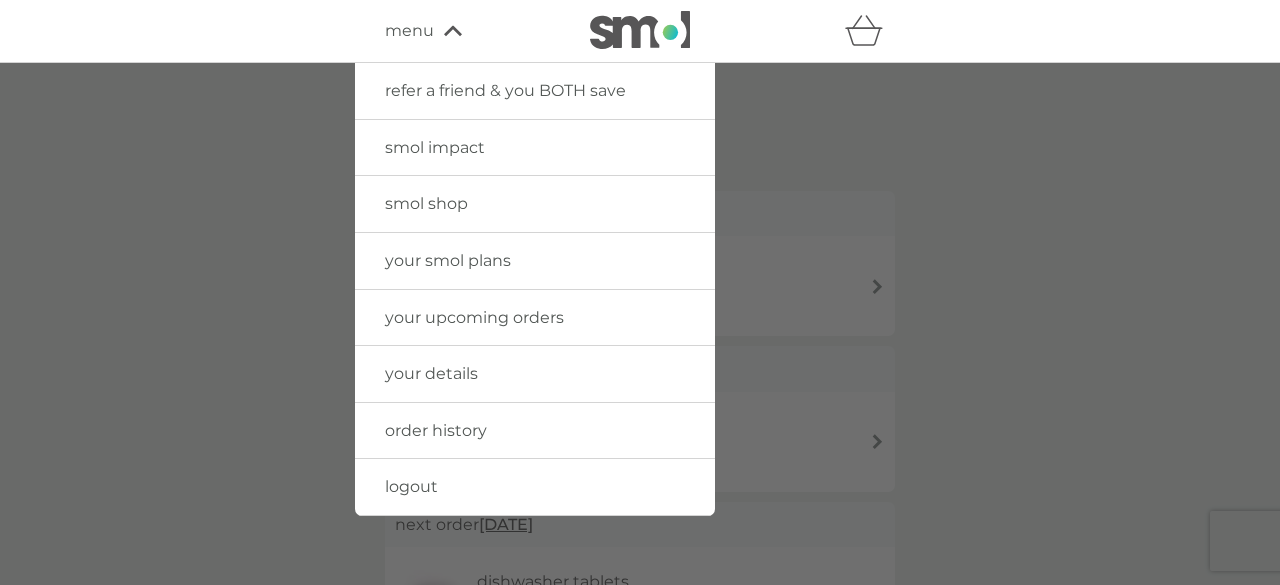 click at bounding box center (640, 30) 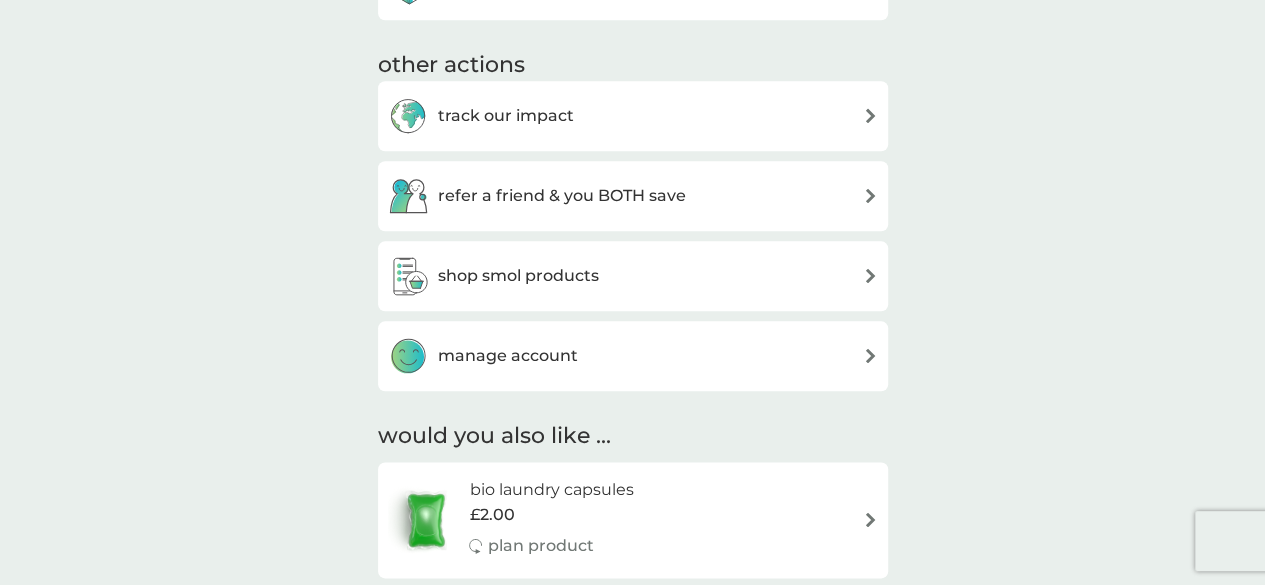 scroll, scrollTop: 1018, scrollLeft: 0, axis: vertical 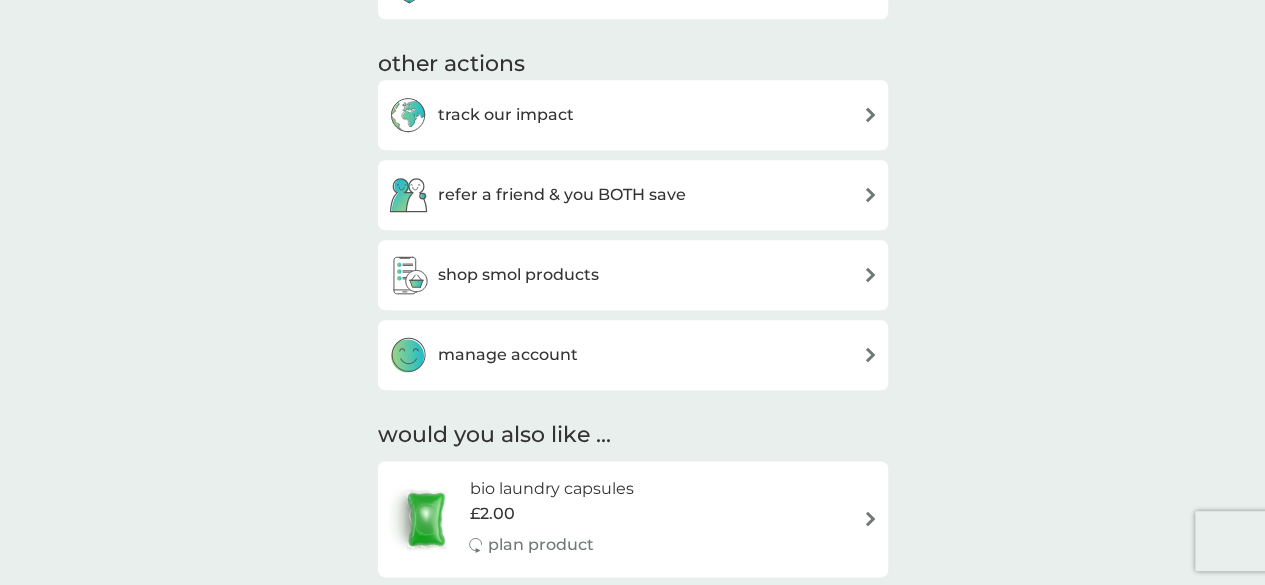click on "shop smol products" at bounding box center [518, 275] 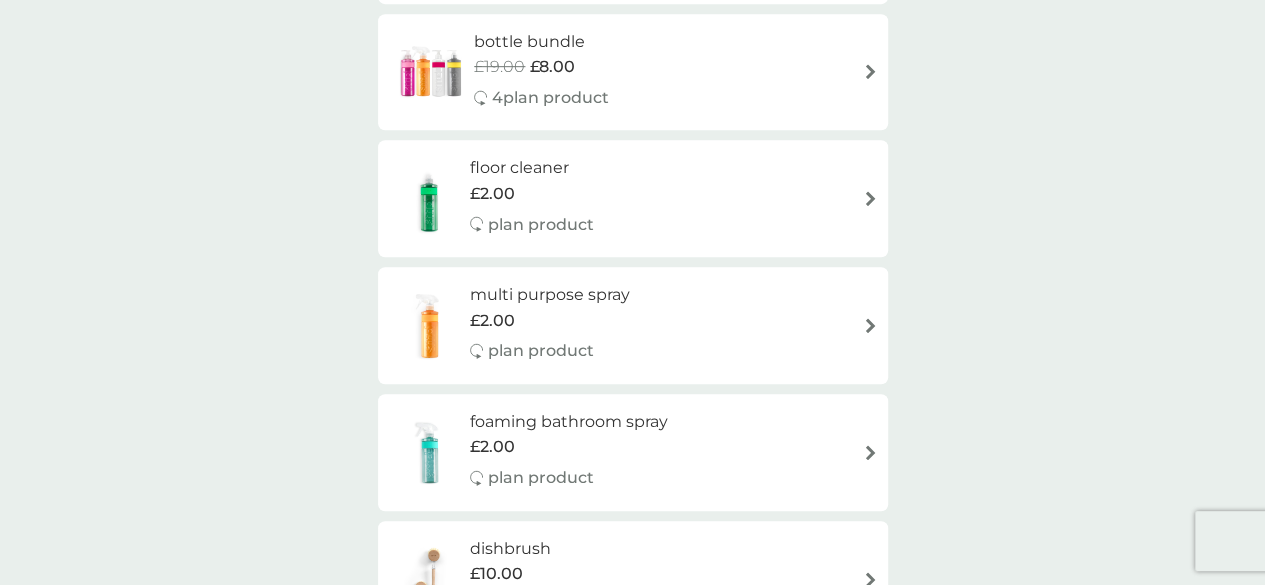 scroll, scrollTop: 570, scrollLeft: 0, axis: vertical 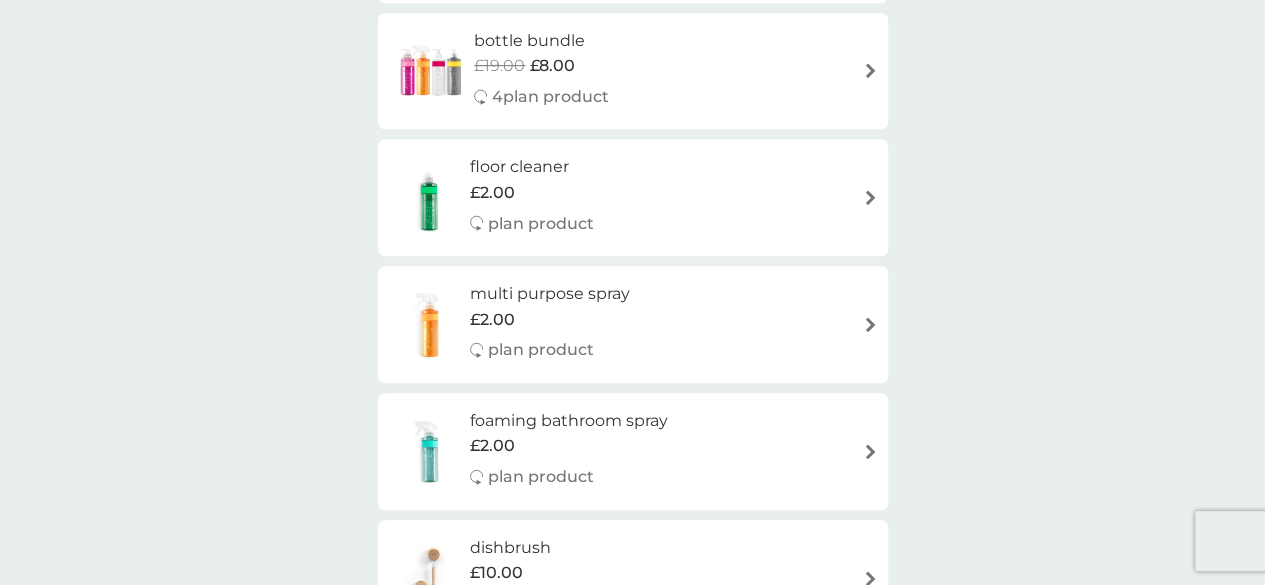 click on "floor cleaner £2.00 plan product" at bounding box center (633, 197) 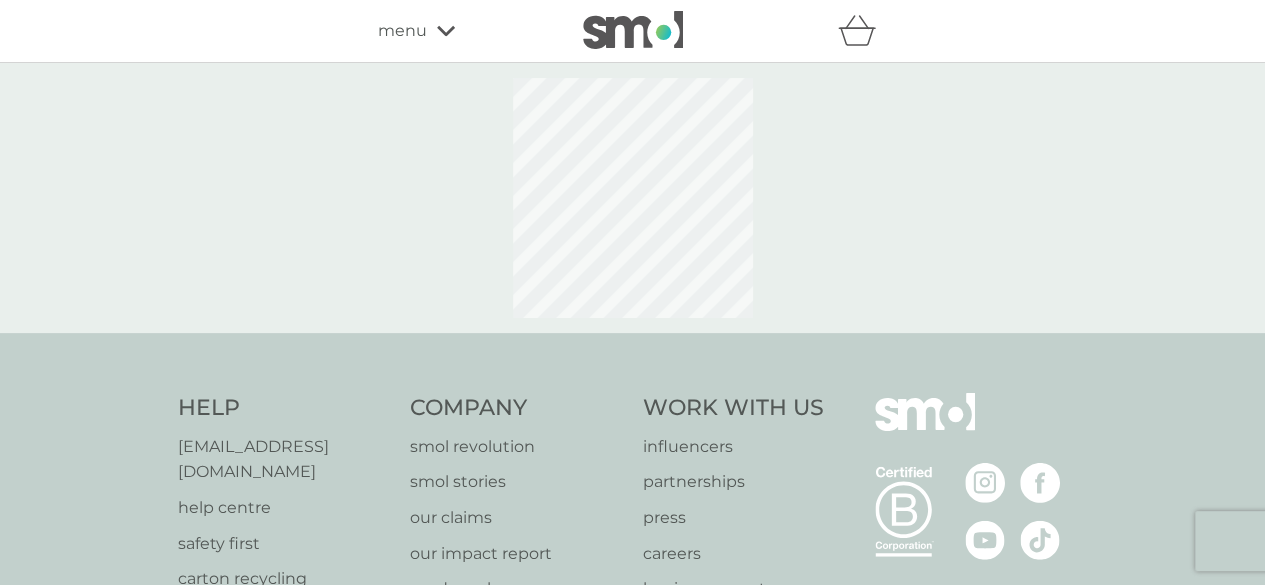 select on "84" 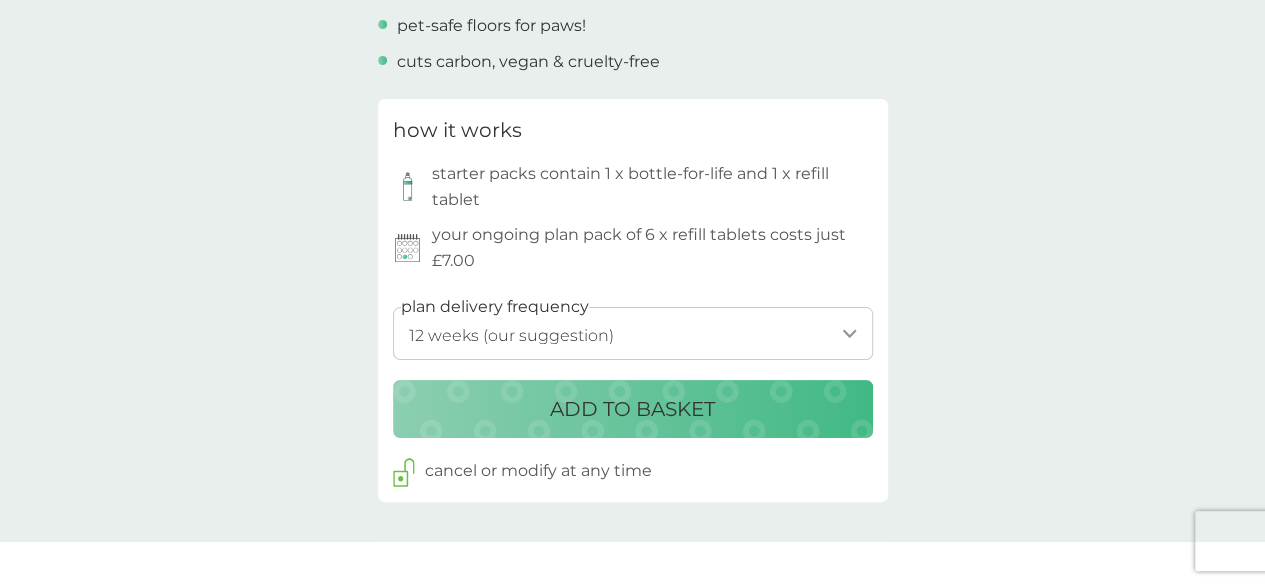 scroll, scrollTop: 906, scrollLeft: 0, axis: vertical 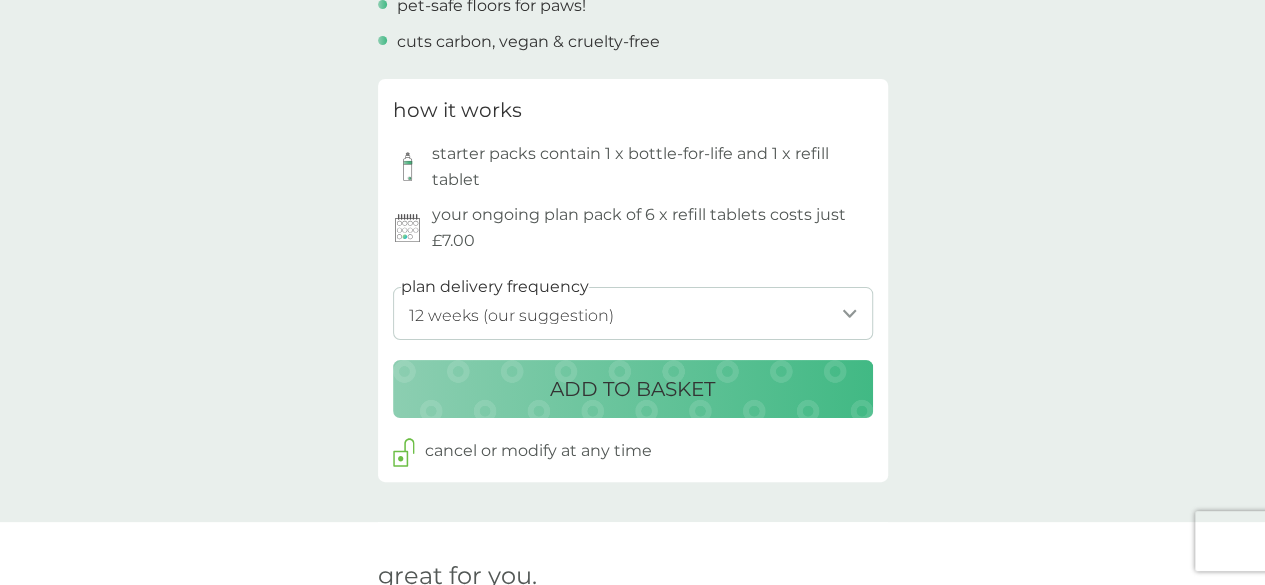 click on "ADD TO BASKET" at bounding box center (632, 389) 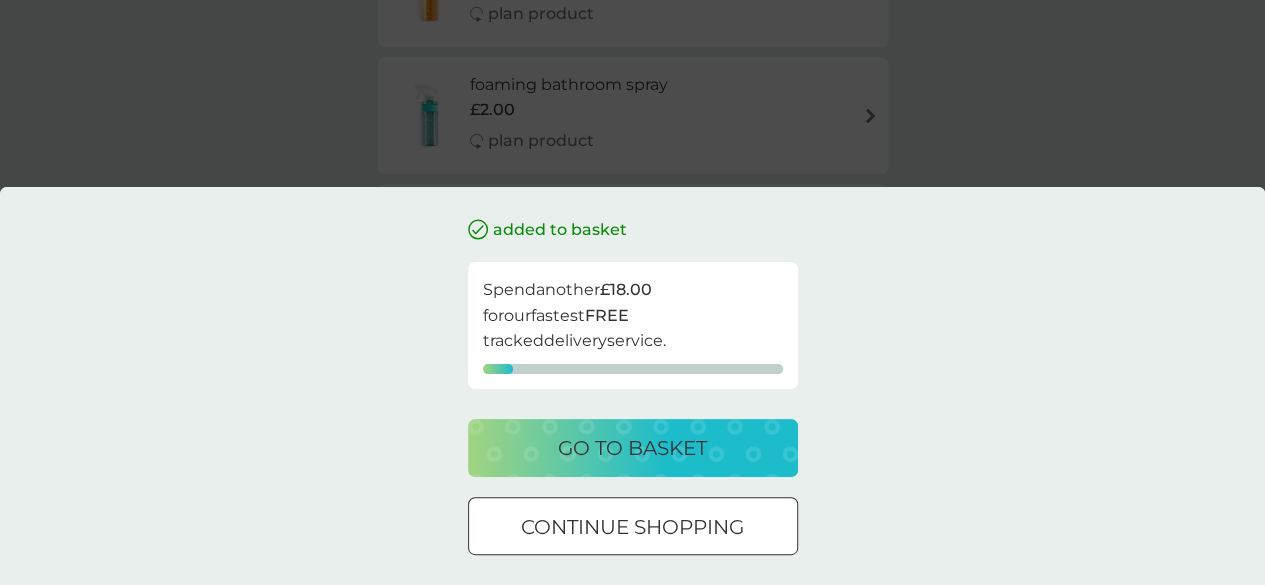 scroll, scrollTop: 0, scrollLeft: 0, axis: both 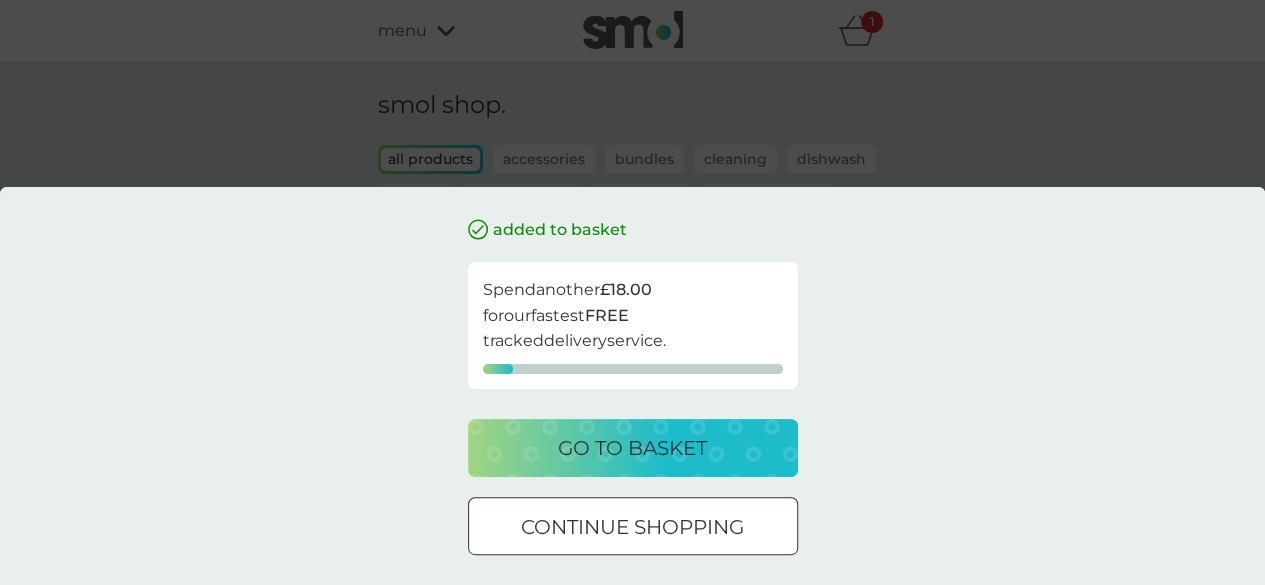 click on "added to basket Spend  another  £18.00   for  our  fastest  FREE   tracked  delivery  service.  go to basket continue shopping" at bounding box center (632, 292) 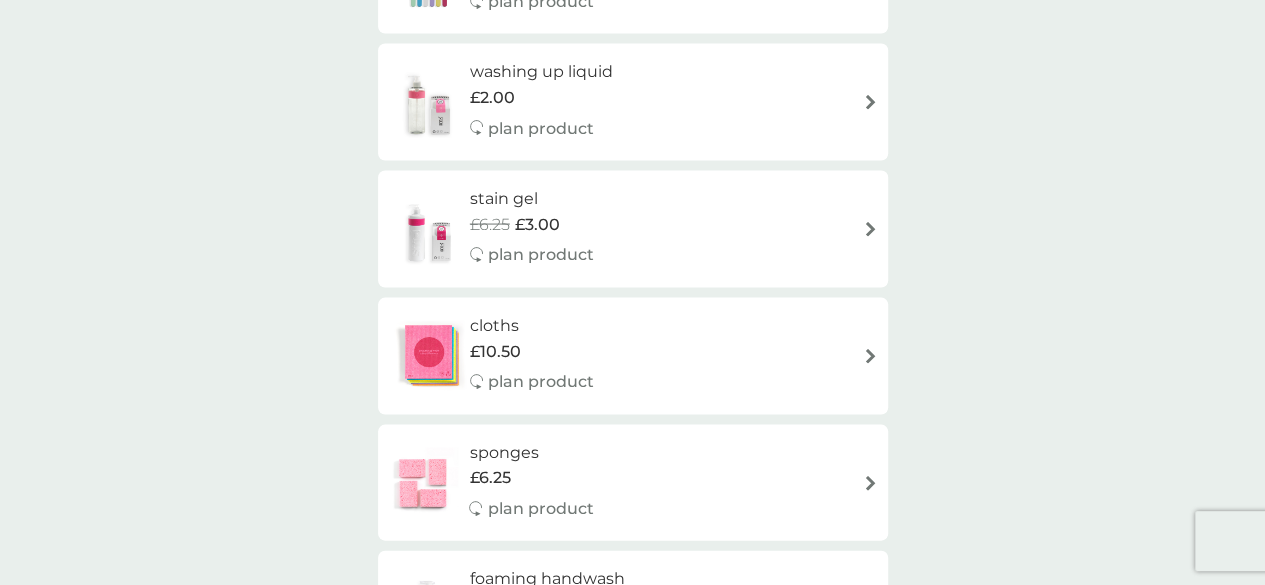 scroll, scrollTop: 1916, scrollLeft: 0, axis: vertical 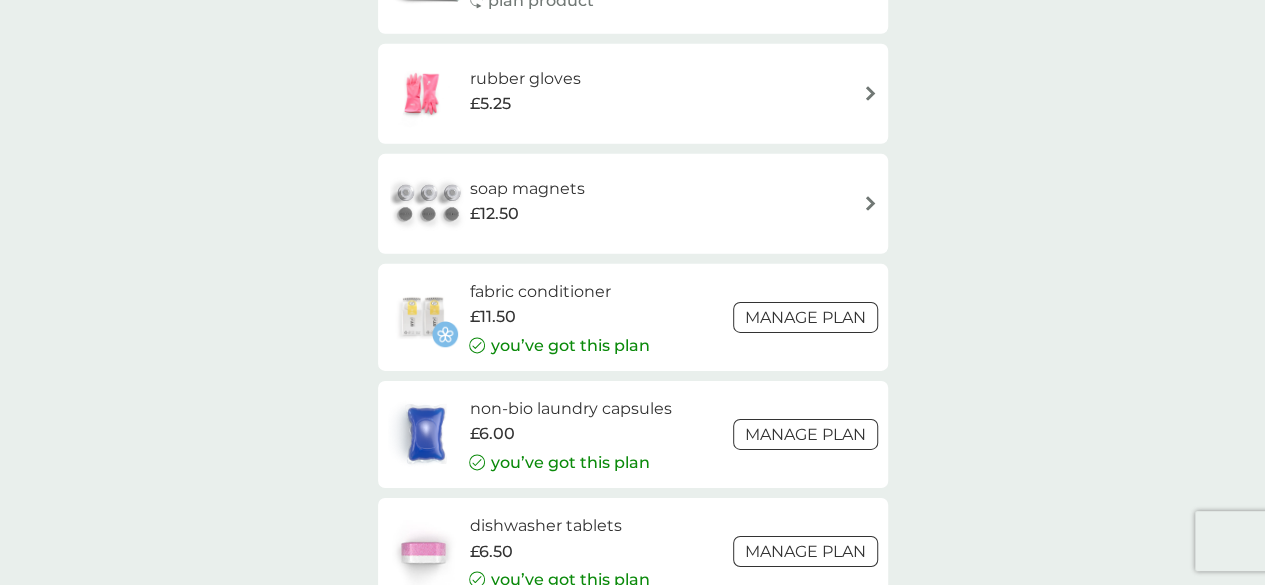 click on "smol shop. all products Accessories Bundles Cleaning Dishwash Laundry Personal Care Spare Parts Surface Cleaner we   donate 1 wash   to The Hygiene Bank charity with every laundry or dishwash FREE trial. bio laundry capsules £2.00 plan product fragrance-free laundry capsules £2.00 plan product bottle bundle £19.00 £8.00 4  plan product floor cleaner £2.00 plan product multi purpose spray £2.00 plan product foaming bathroom spray £2.00 plan product dishbrush £10.00 plan product donate a wash £0.30 plan add on dishwasher storage caddy £8.50 bio laundry liquid £6.25 £3.00 plan product hand soap £8.50 plan product body bars £8.50 plan product toothbrushes £7.50 plan product washing up liquid £2.00 plan product stain gel £6.25 £3.00 plan product cloths £10.50 plan product sponges £6.25 plan product foaming handwash £3.00 plan product non-bio laundry storage caddy £8.50 non-bio laundry liquid £6.25 £3.00 plan product shampoo bars £8.50 plan product toothpaste £12.50 plan product £5.25" at bounding box center [632, -1158] 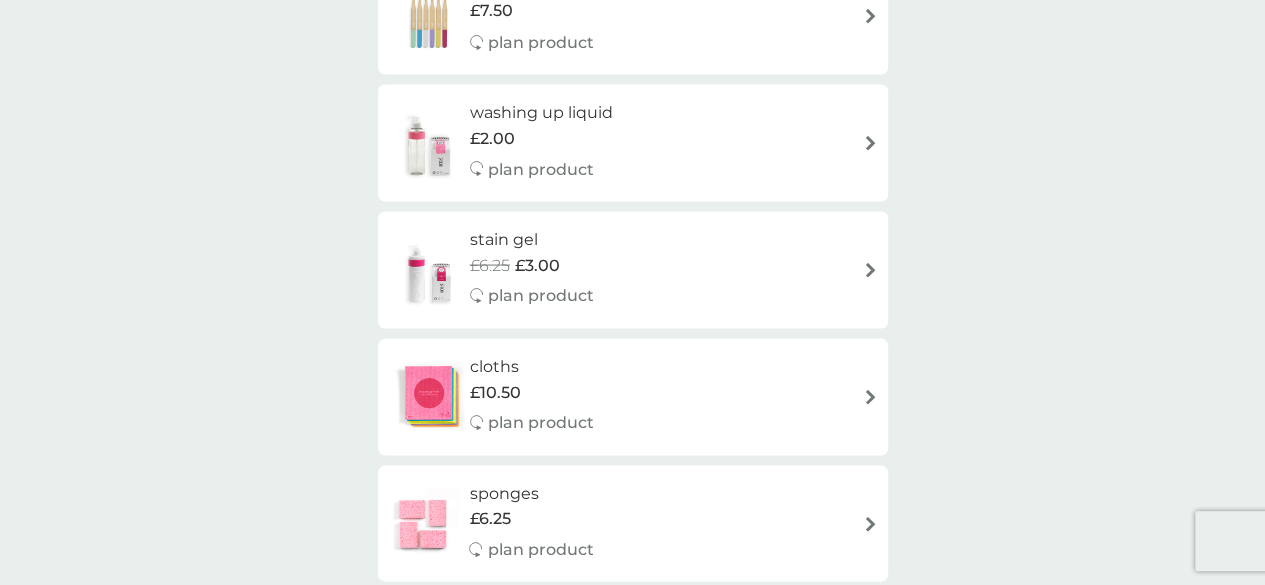 scroll, scrollTop: 1851, scrollLeft: 0, axis: vertical 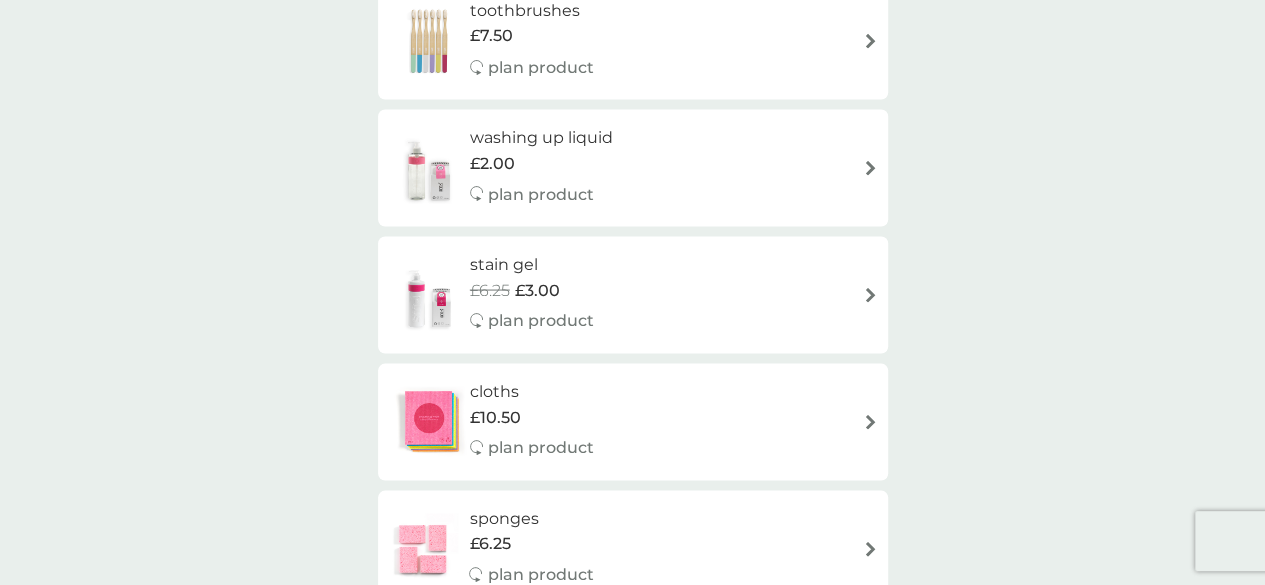 click on "washing up liquid £2.00 plan product" at bounding box center [633, 167] 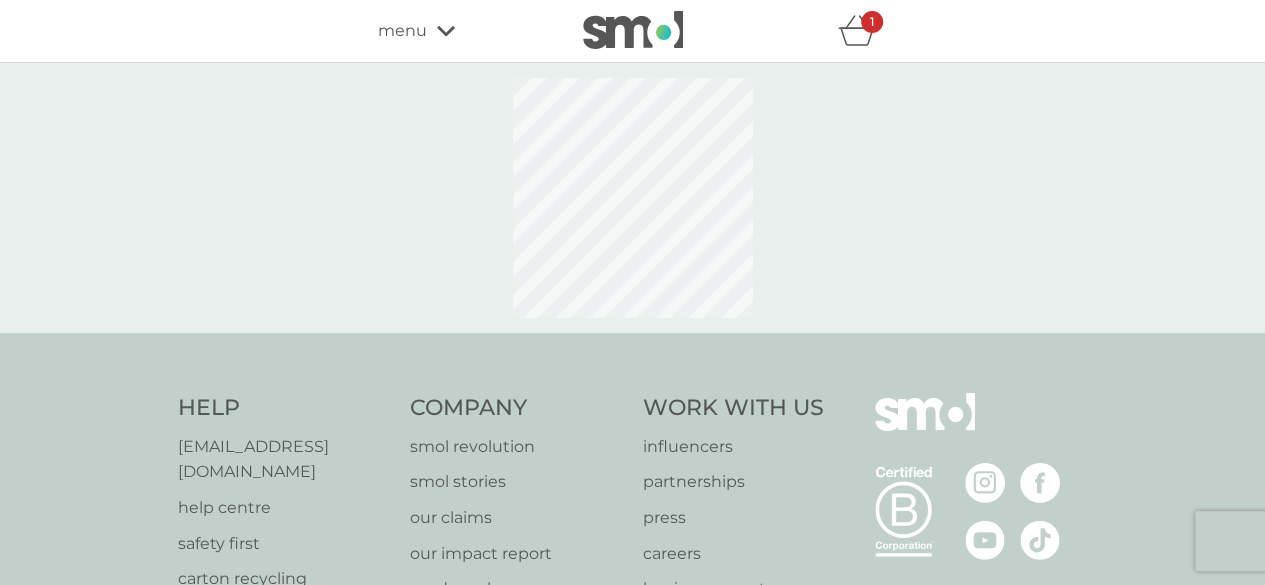 select on "112" 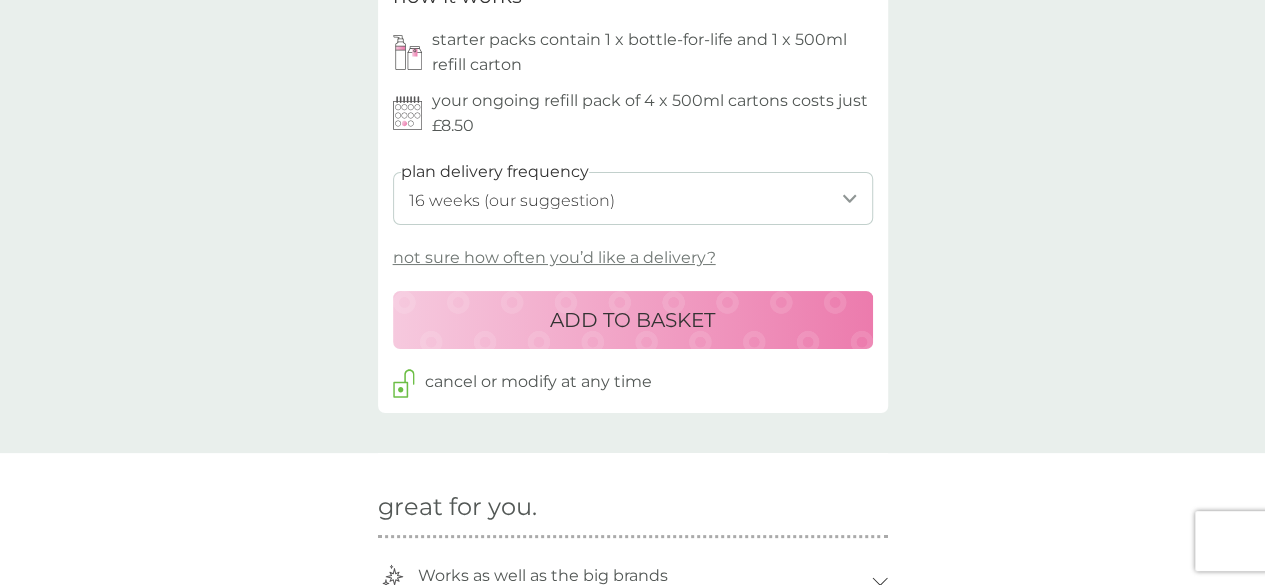 scroll, scrollTop: 998, scrollLeft: 0, axis: vertical 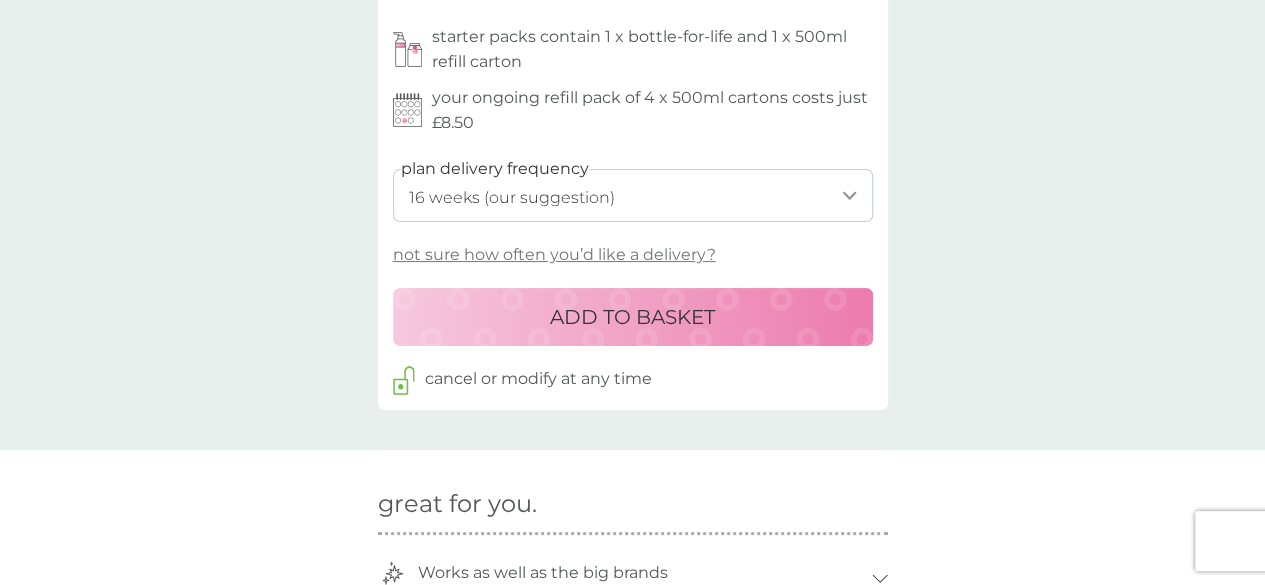 click on "ADD TO BASKET" at bounding box center (632, 317) 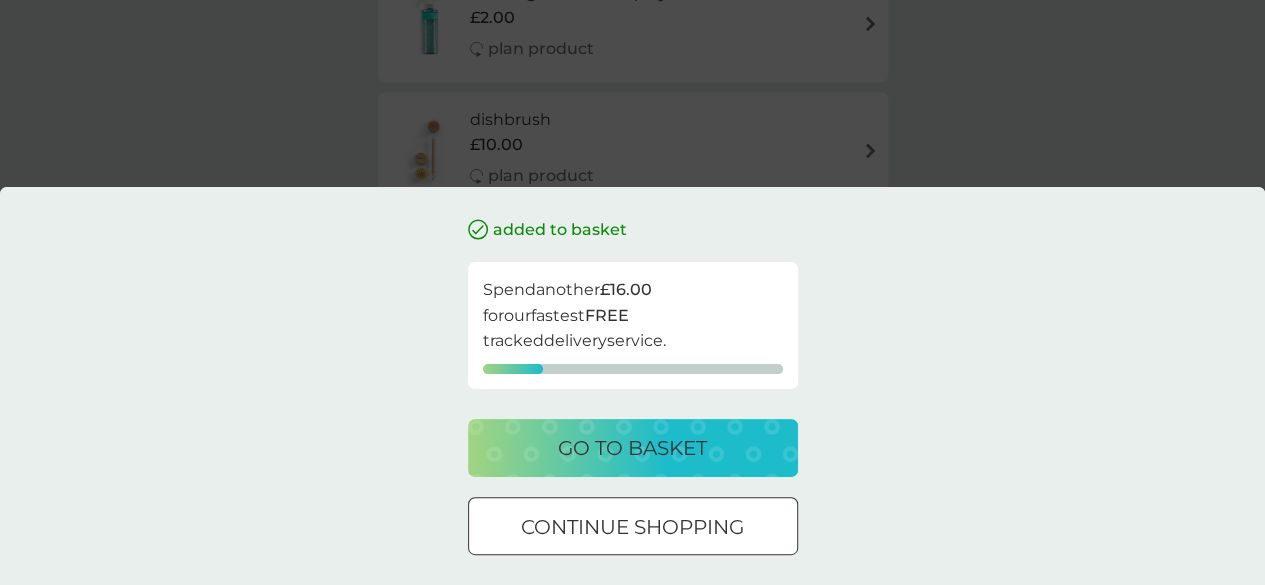 scroll, scrollTop: 0, scrollLeft: 0, axis: both 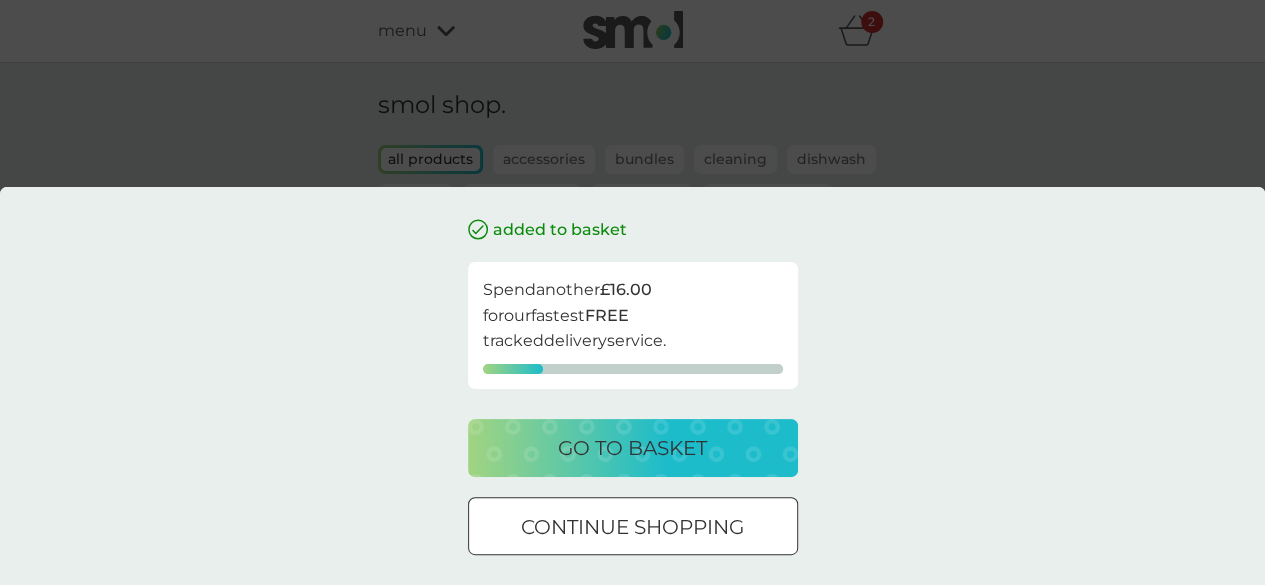 click on "go to basket" at bounding box center (632, 448) 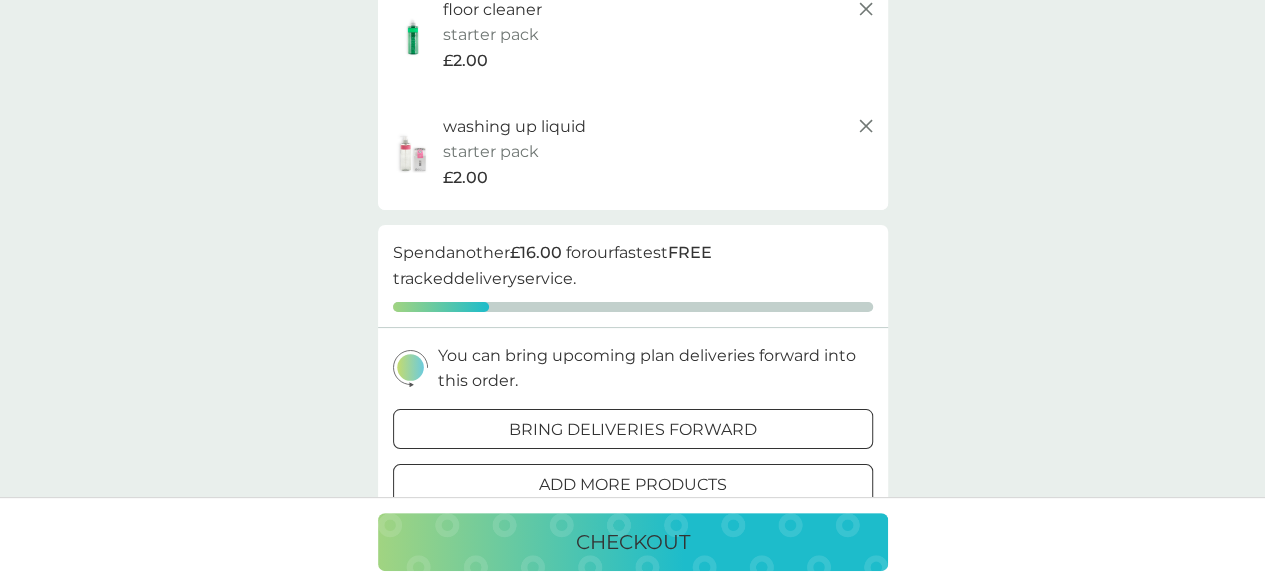 scroll, scrollTop: 0, scrollLeft: 0, axis: both 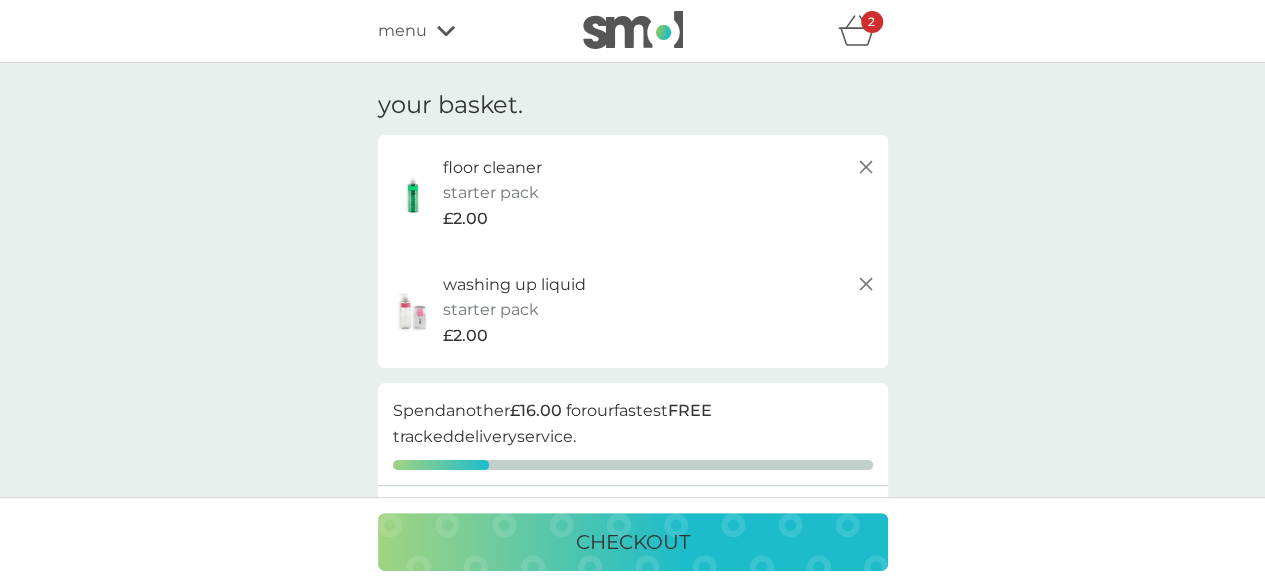 click on "your basket. floor cleaner starter pack every 12 weeks @ £7.00 £2.00 washing up liquid starter pack every 16 weeks @ £8.50 £2.00 proceed to checkout Spend  another  £16.00   for  our  fastest  FREE   tracked  delivery  service.  You can bring upcoming plan deliveries forward into this order. bring deliveries forward add more products we   donate 1 wash   to The Hygiene Bank charity with every laundry or dishwash FREE trial. Delivery £3.00 Total to pay £7.00 your future charges. next charge date 26th Jul 2025 floor cleaner 6x tablets   £7.00 qty 1 repeats every 12 weeks edit next charge date 26th Jul 2025 washing up liquid 4x 500ml   £8.50 qty 1 repeats every 16 weeks edit checkout" at bounding box center [632, 698] 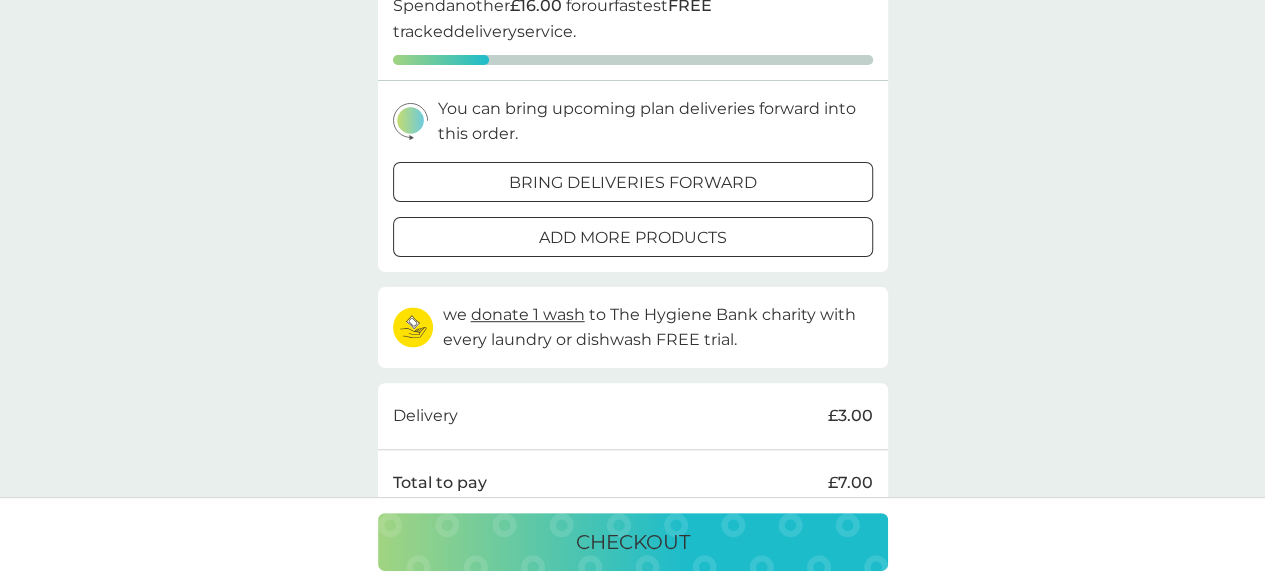 scroll, scrollTop: 406, scrollLeft: 0, axis: vertical 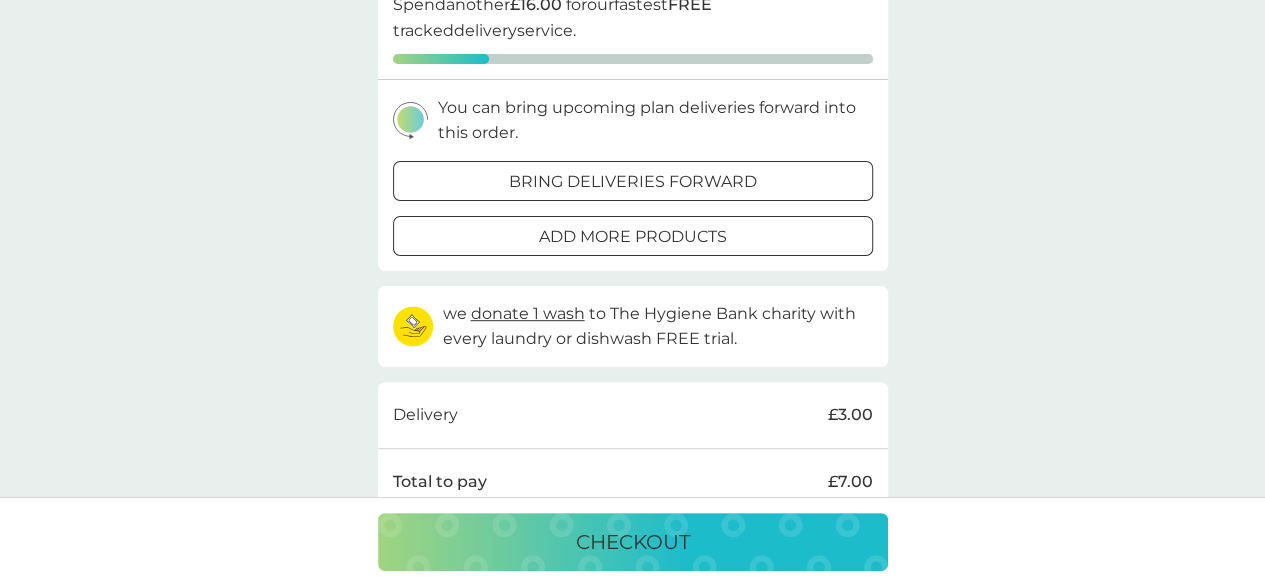 click on "bring deliveries forward" at bounding box center (633, 182) 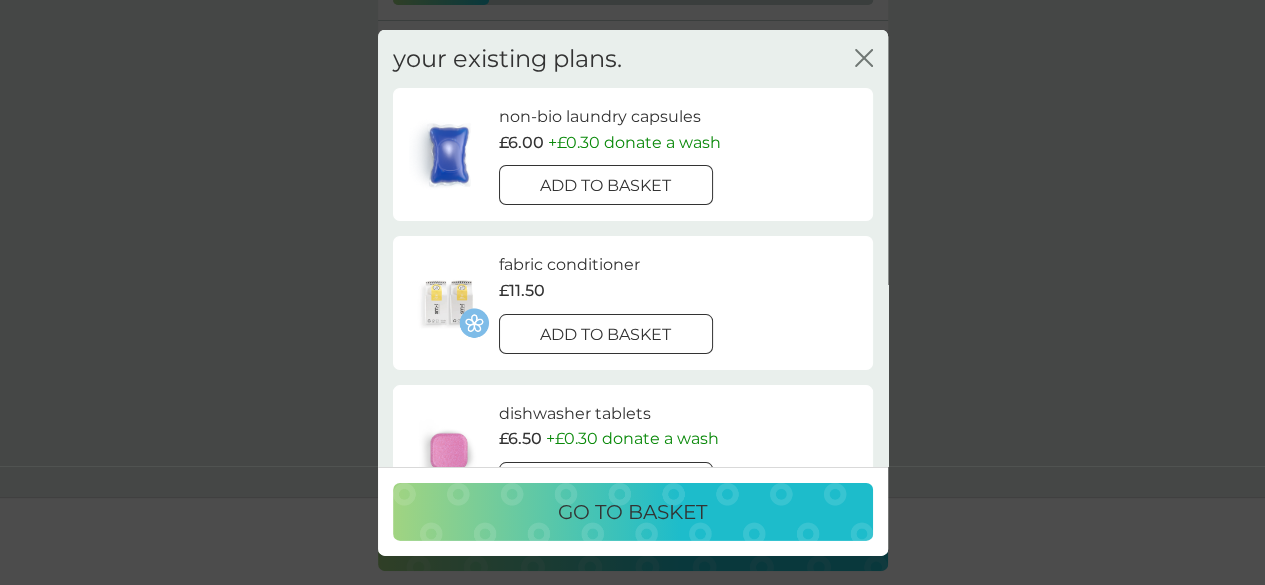 scroll, scrollTop: 474, scrollLeft: 0, axis: vertical 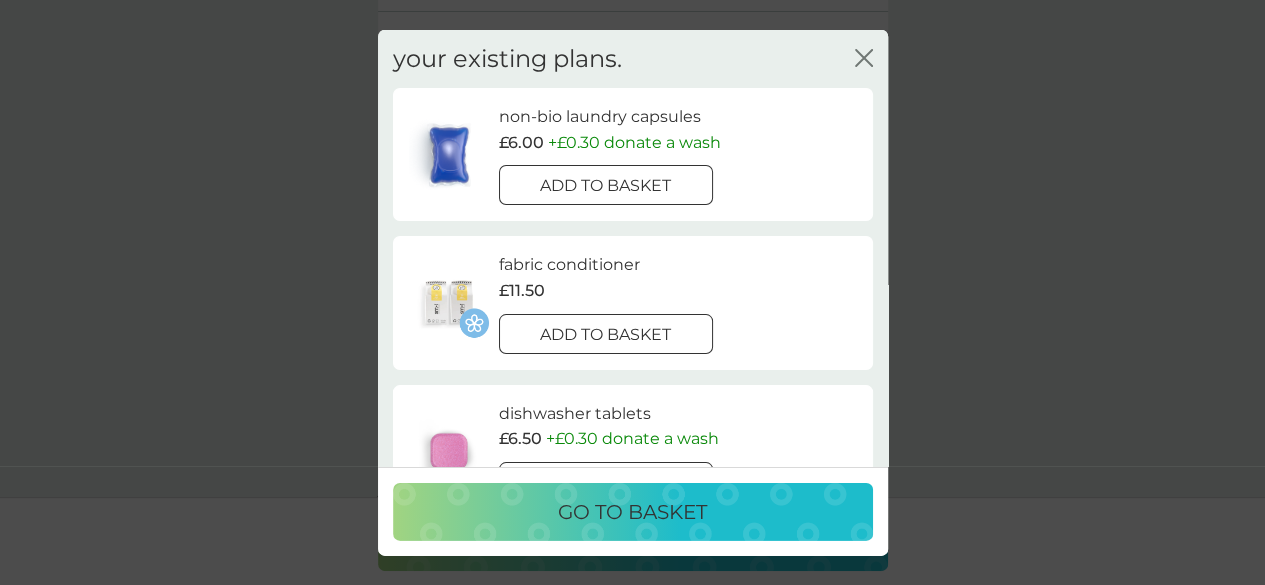 click on "close" at bounding box center (864, 58) 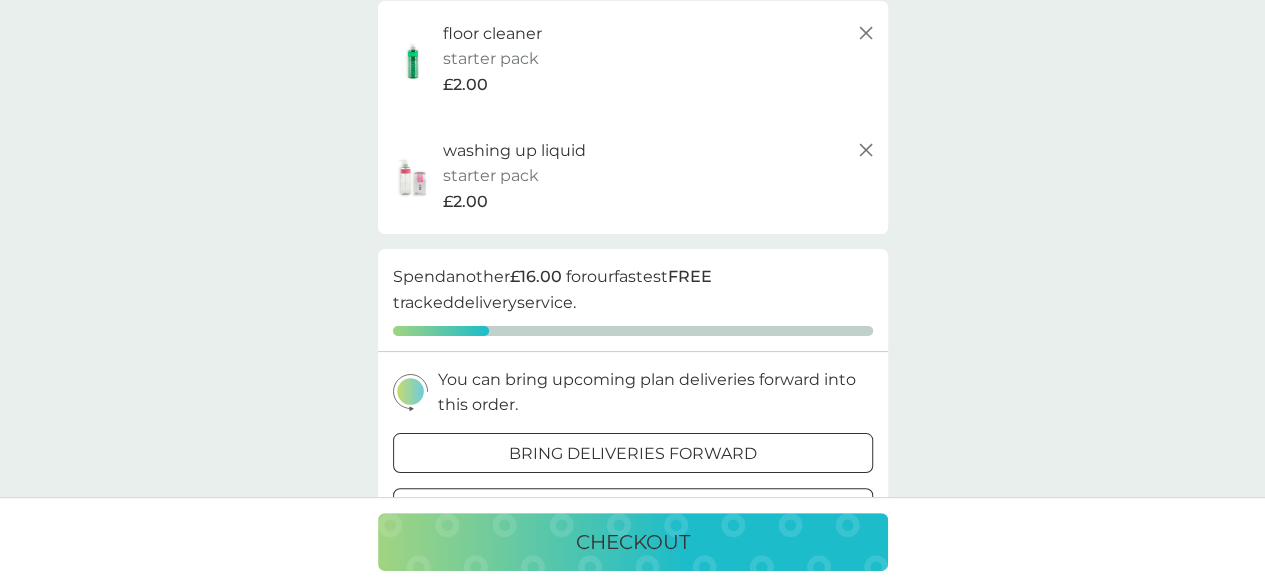 scroll, scrollTop: 0, scrollLeft: 0, axis: both 